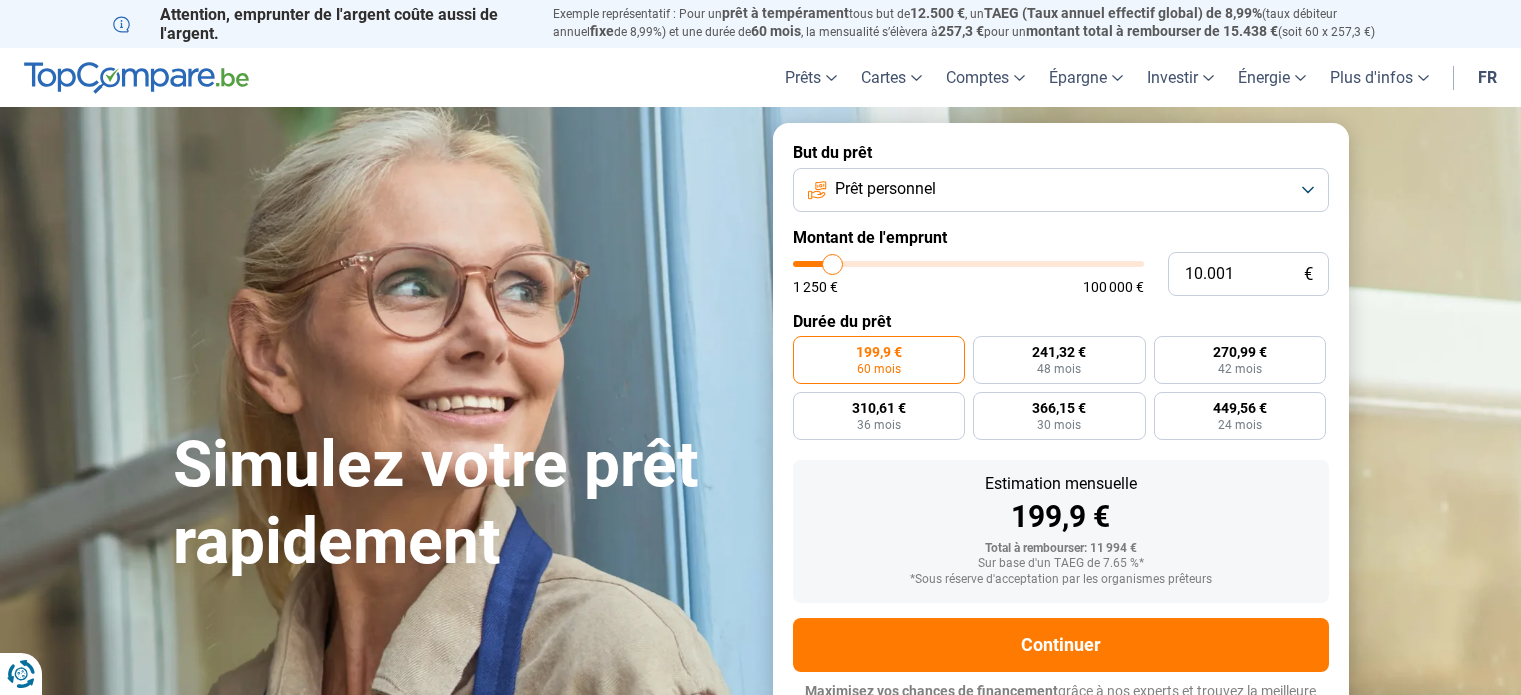 scroll, scrollTop: 0, scrollLeft: 0, axis: both 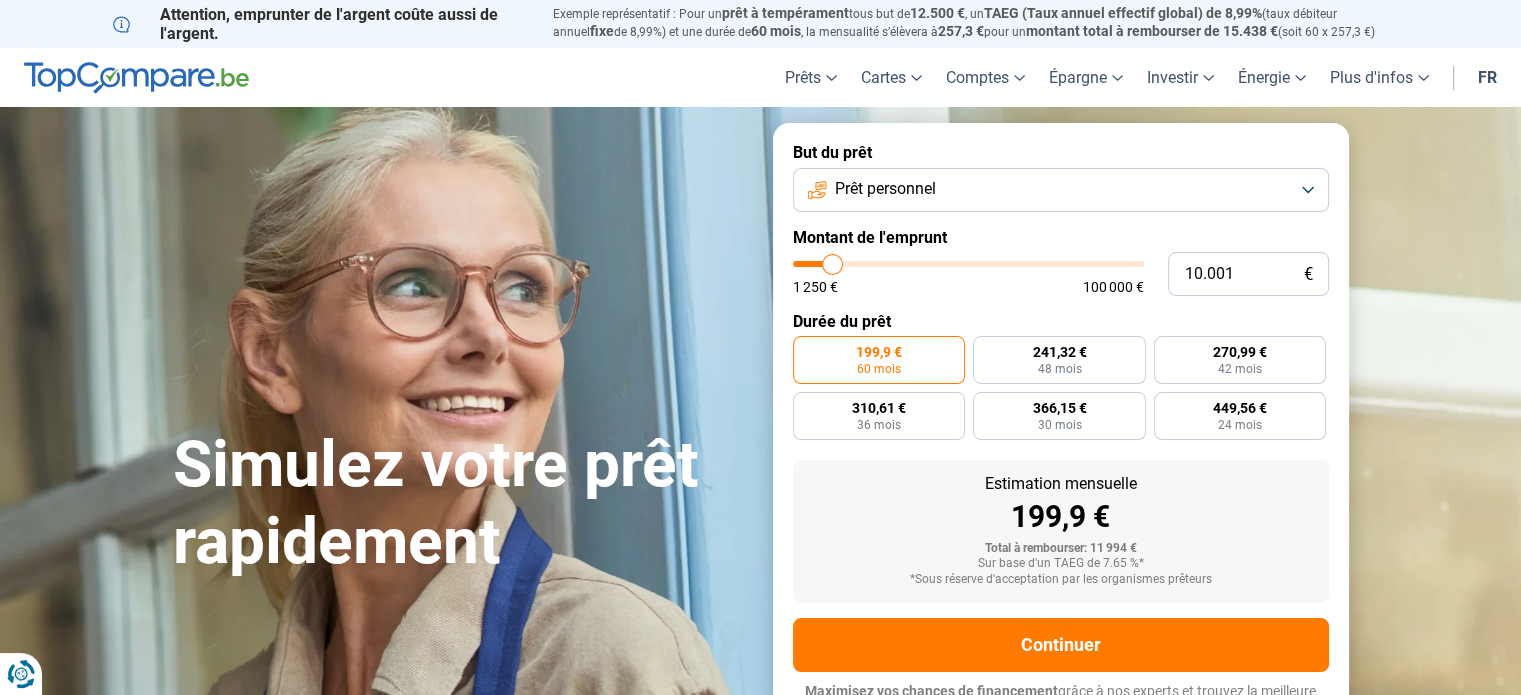 type on "8.750" 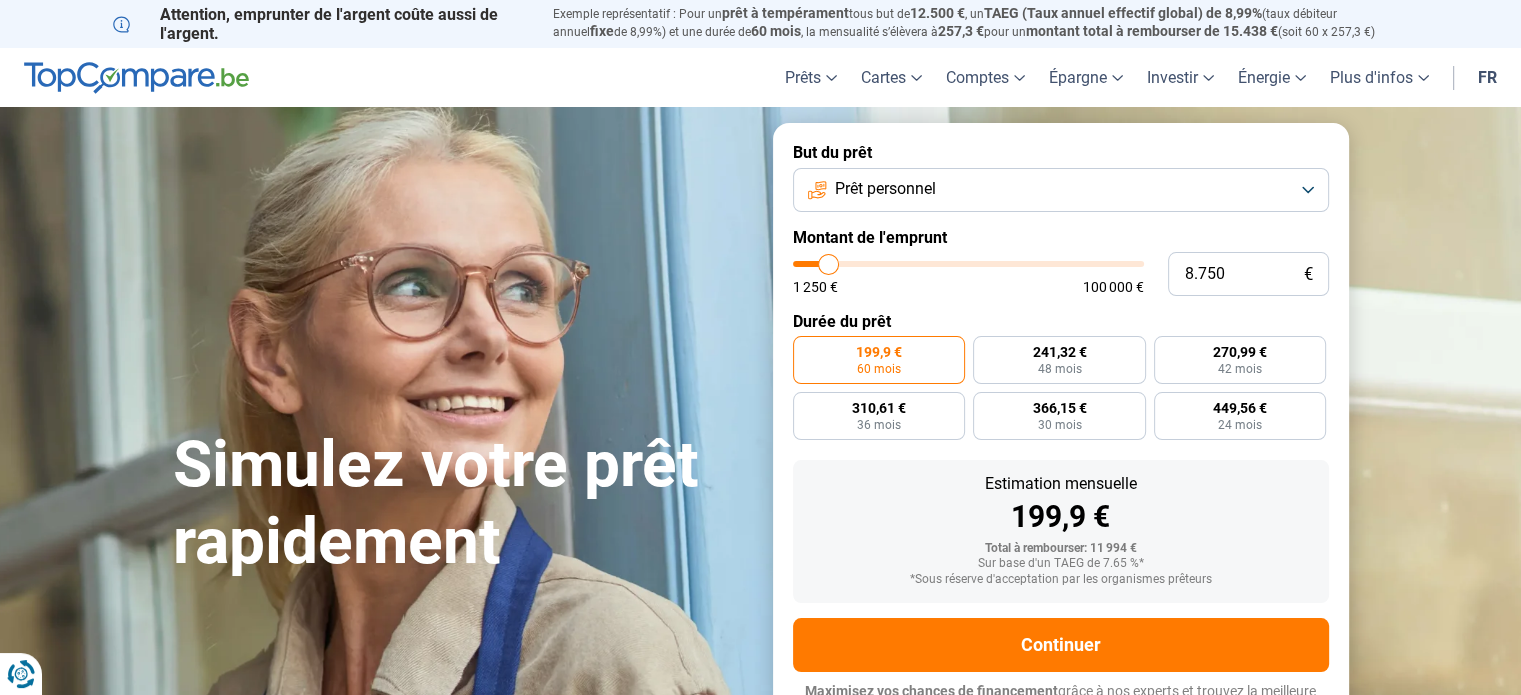 type on "9.500" 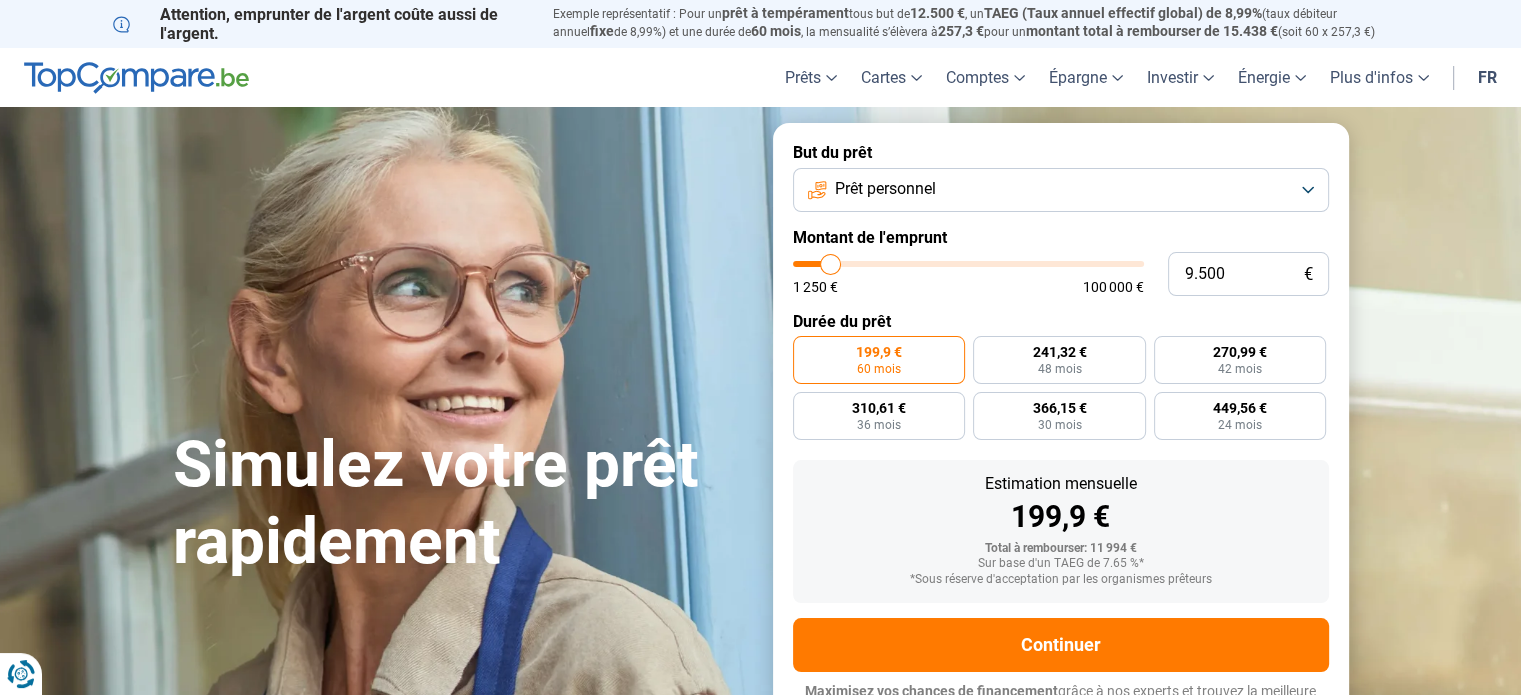 type on "9.750" 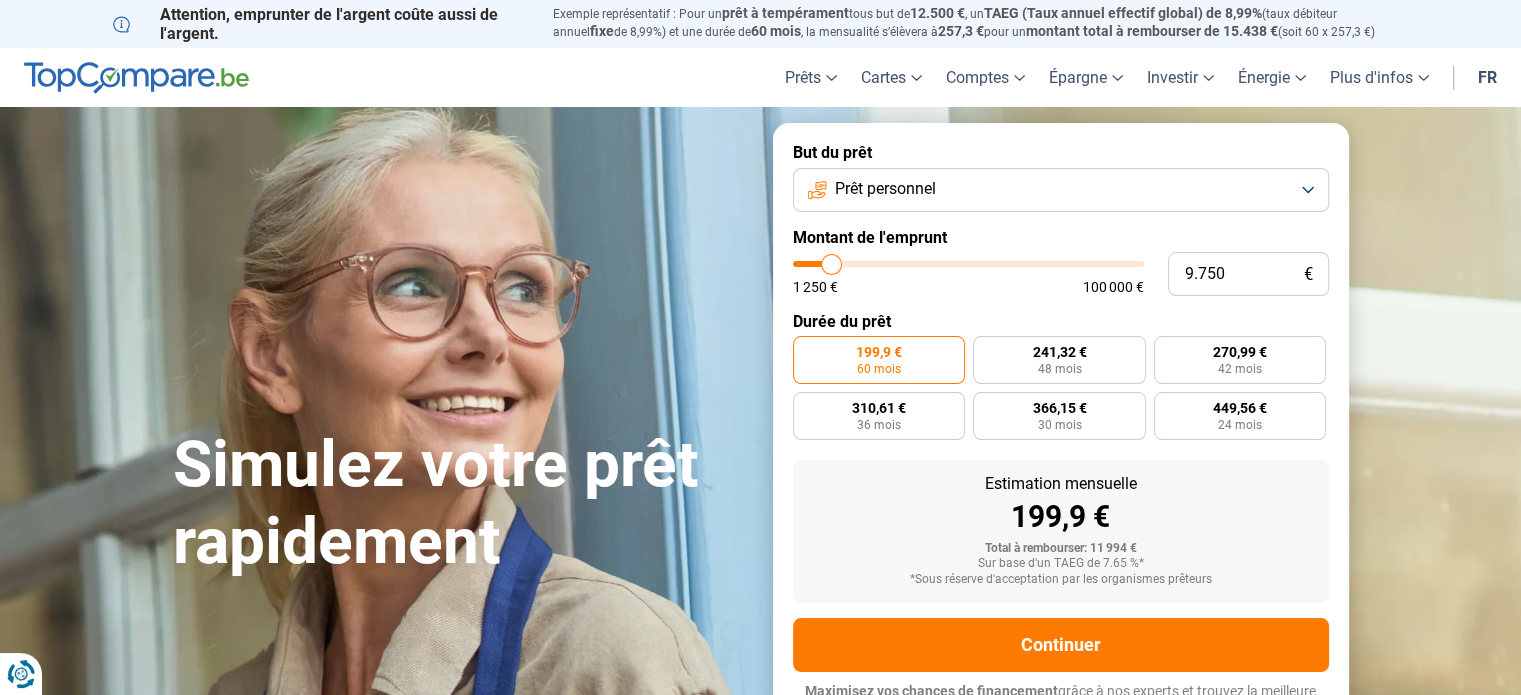type on "10.500" 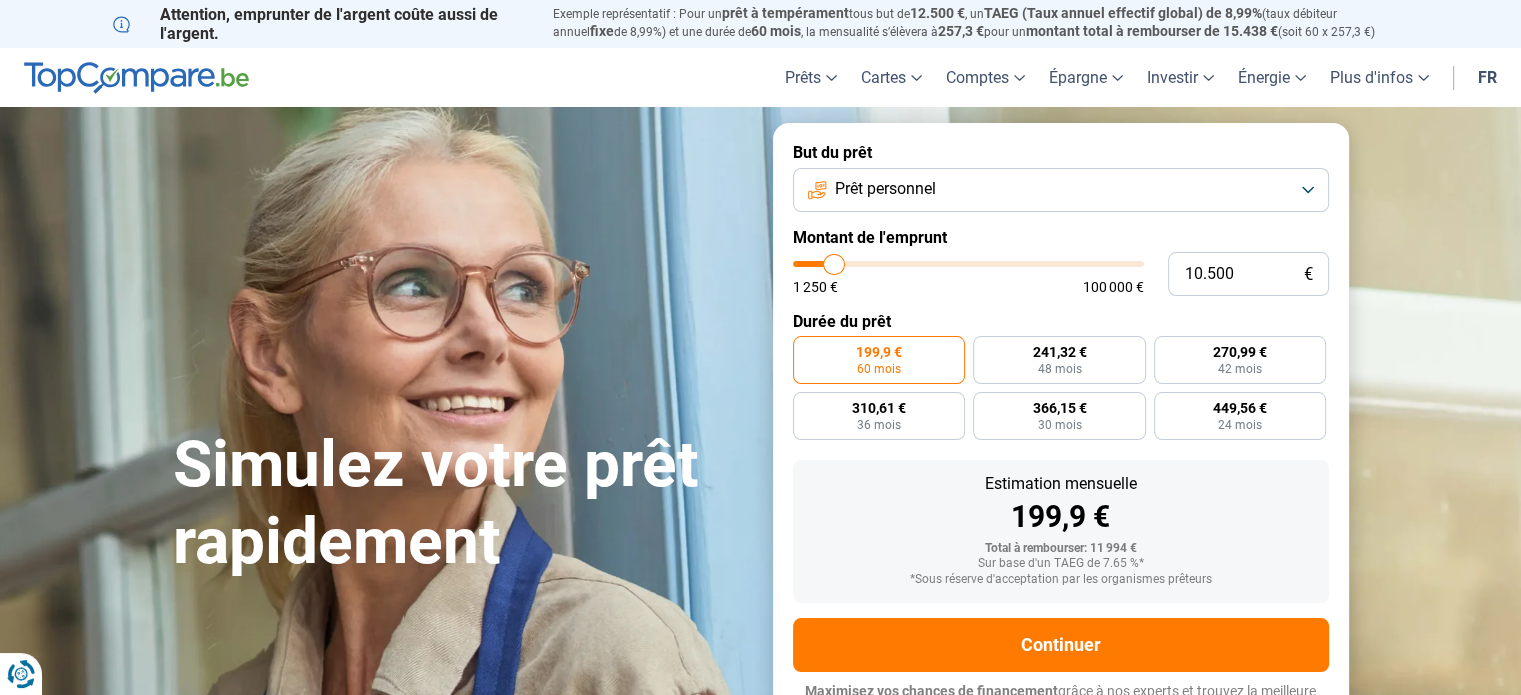 type on "11.000" 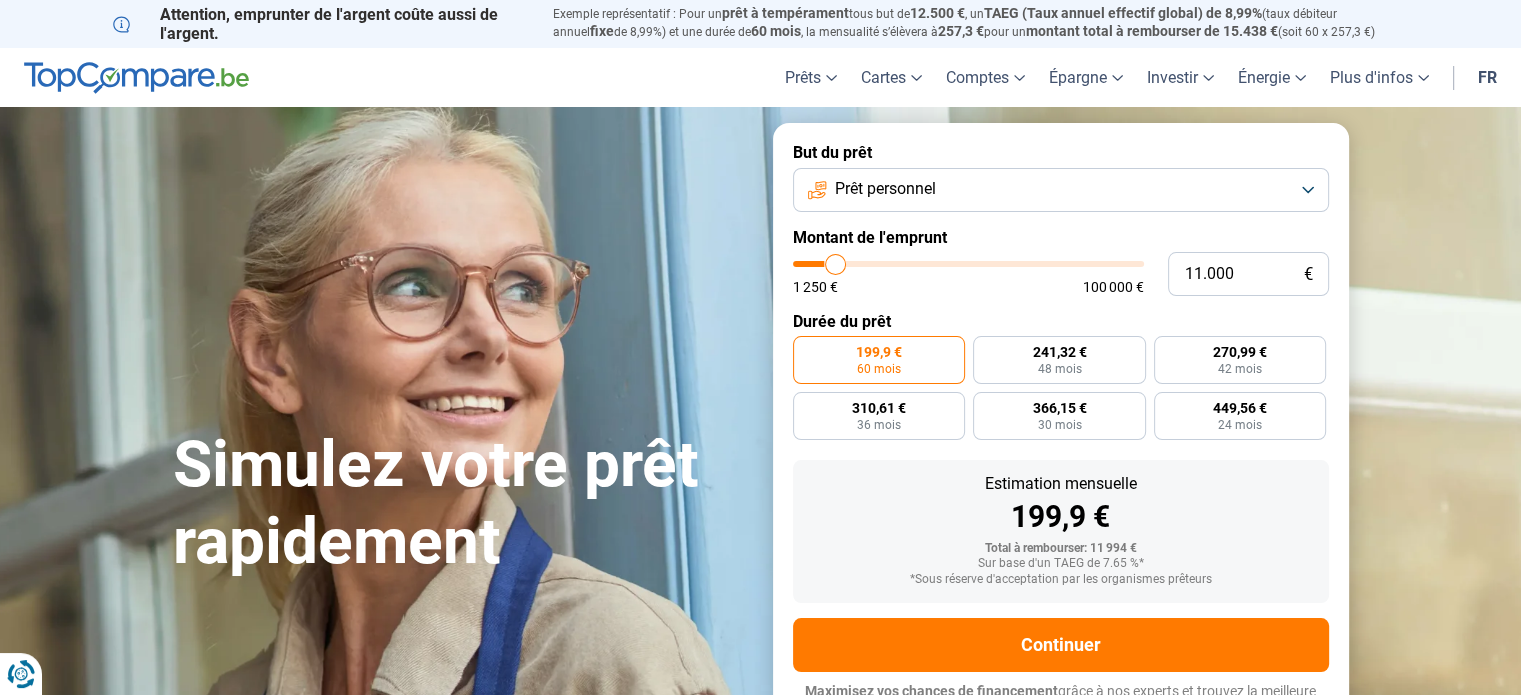 type on "11.250" 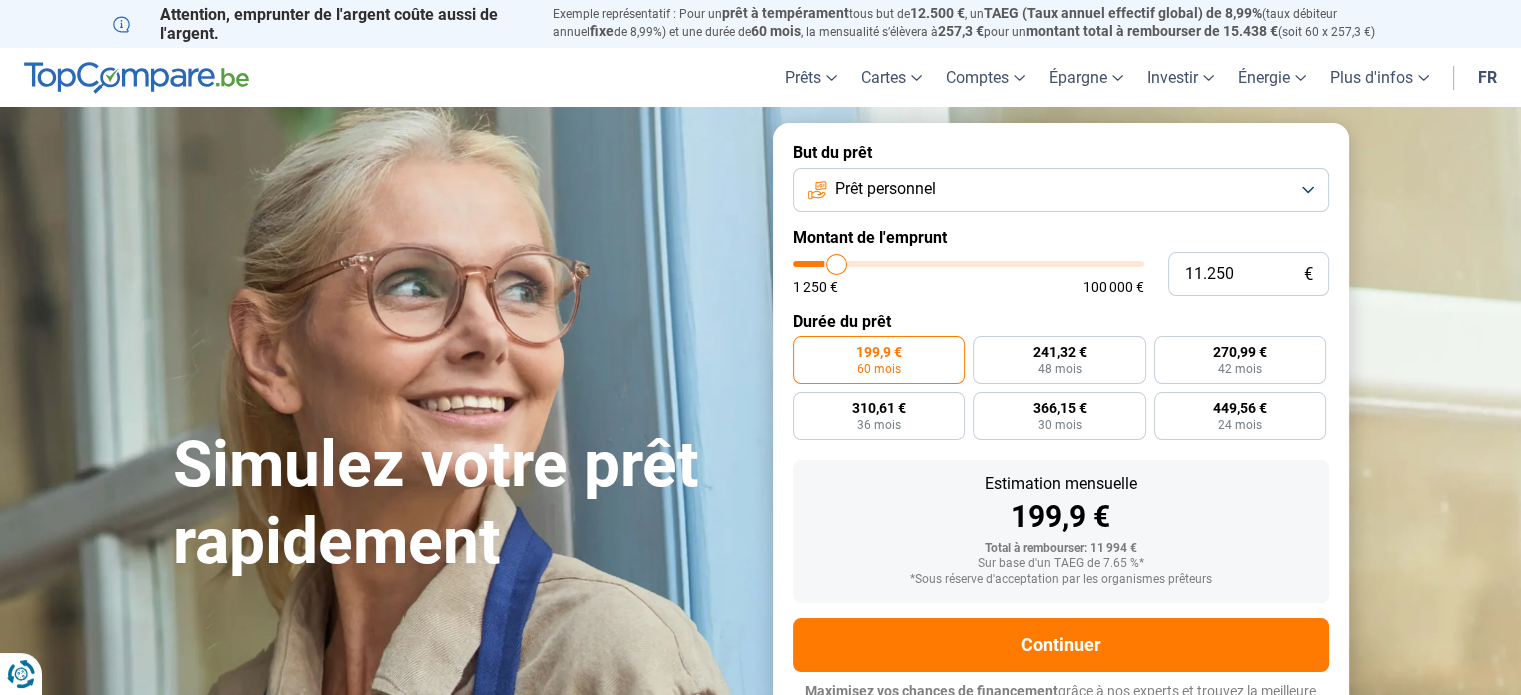 type on "12.250" 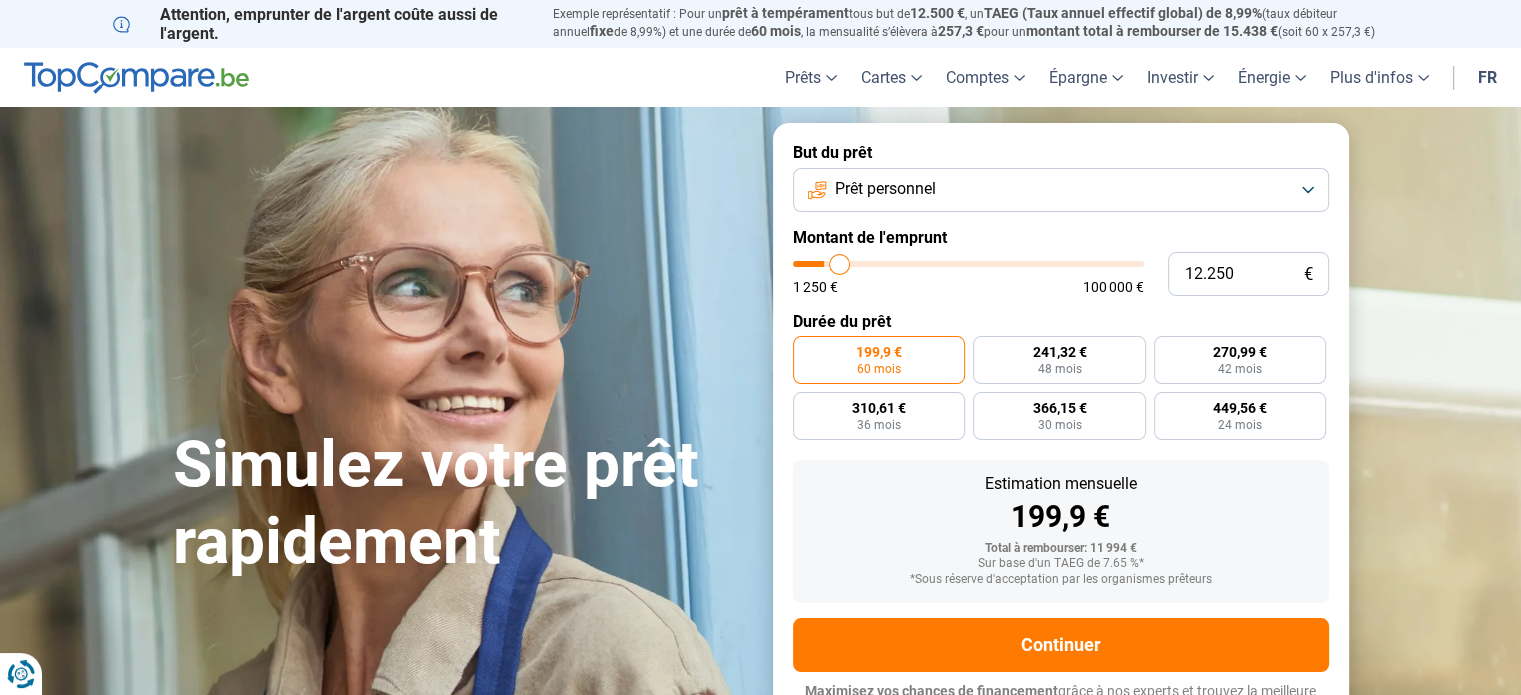 type on "13.000" 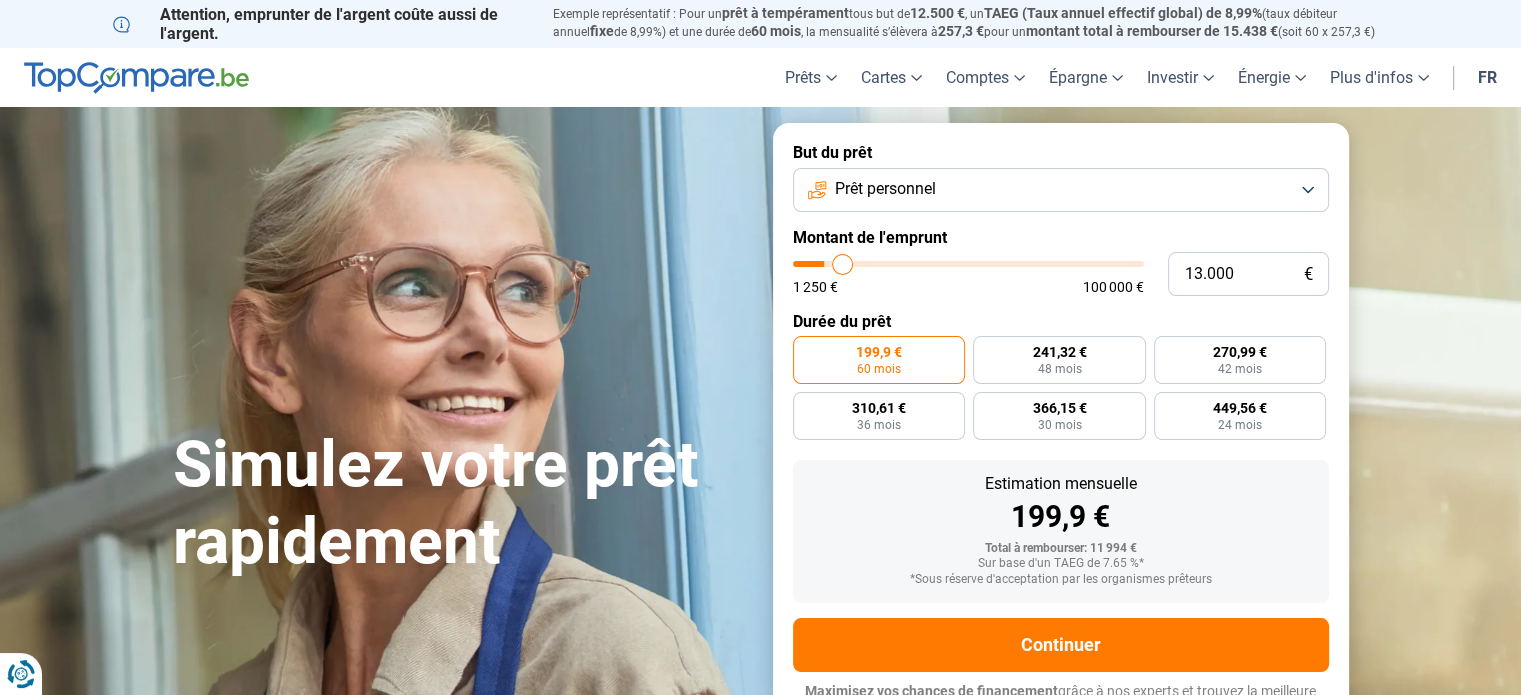 type on "14.250" 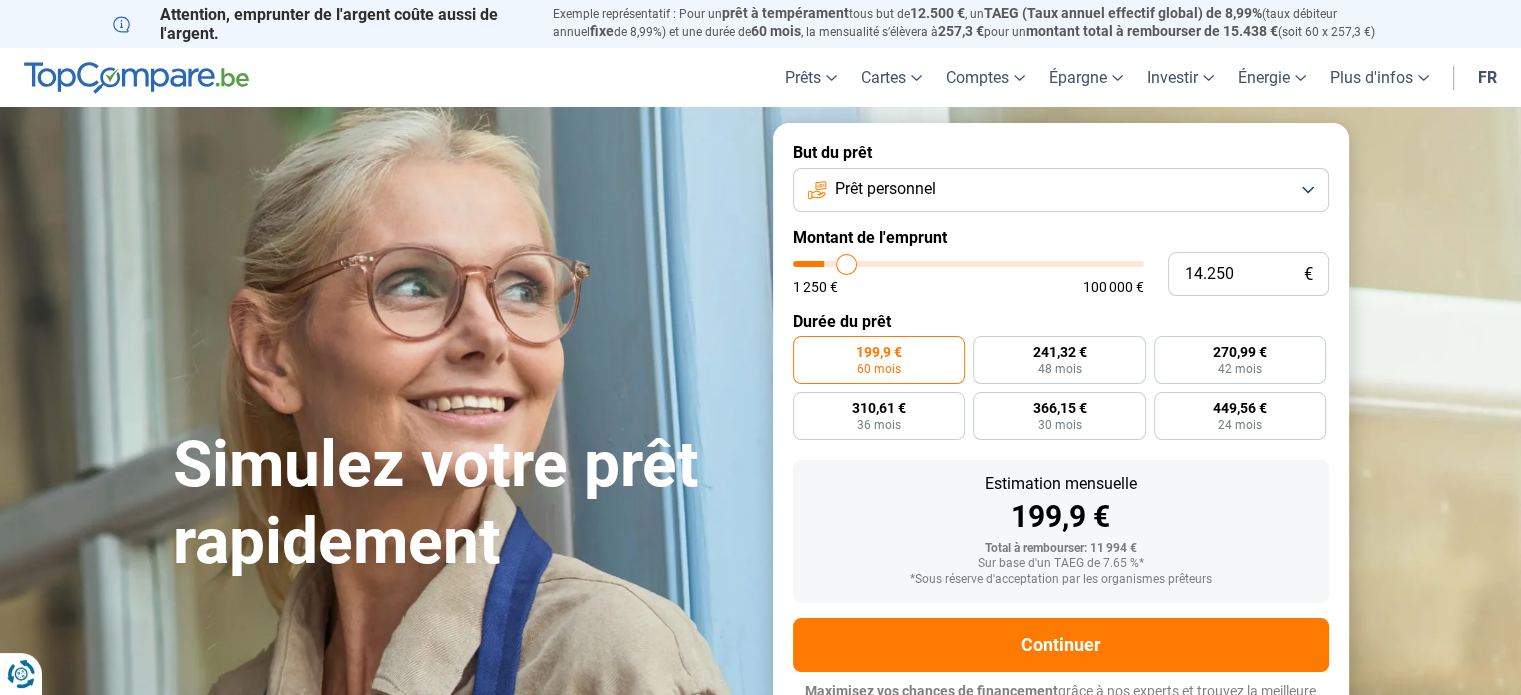 type on "15.750" 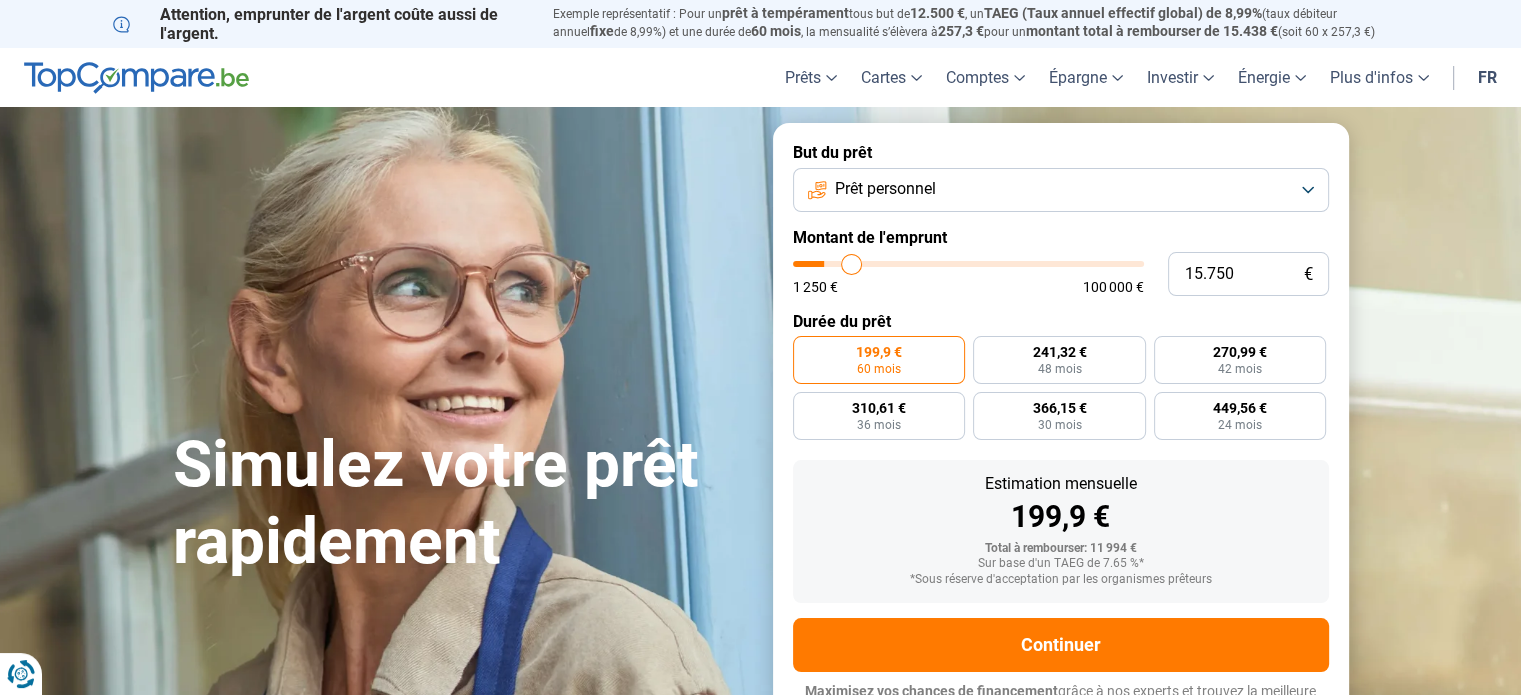 type on "19.000" 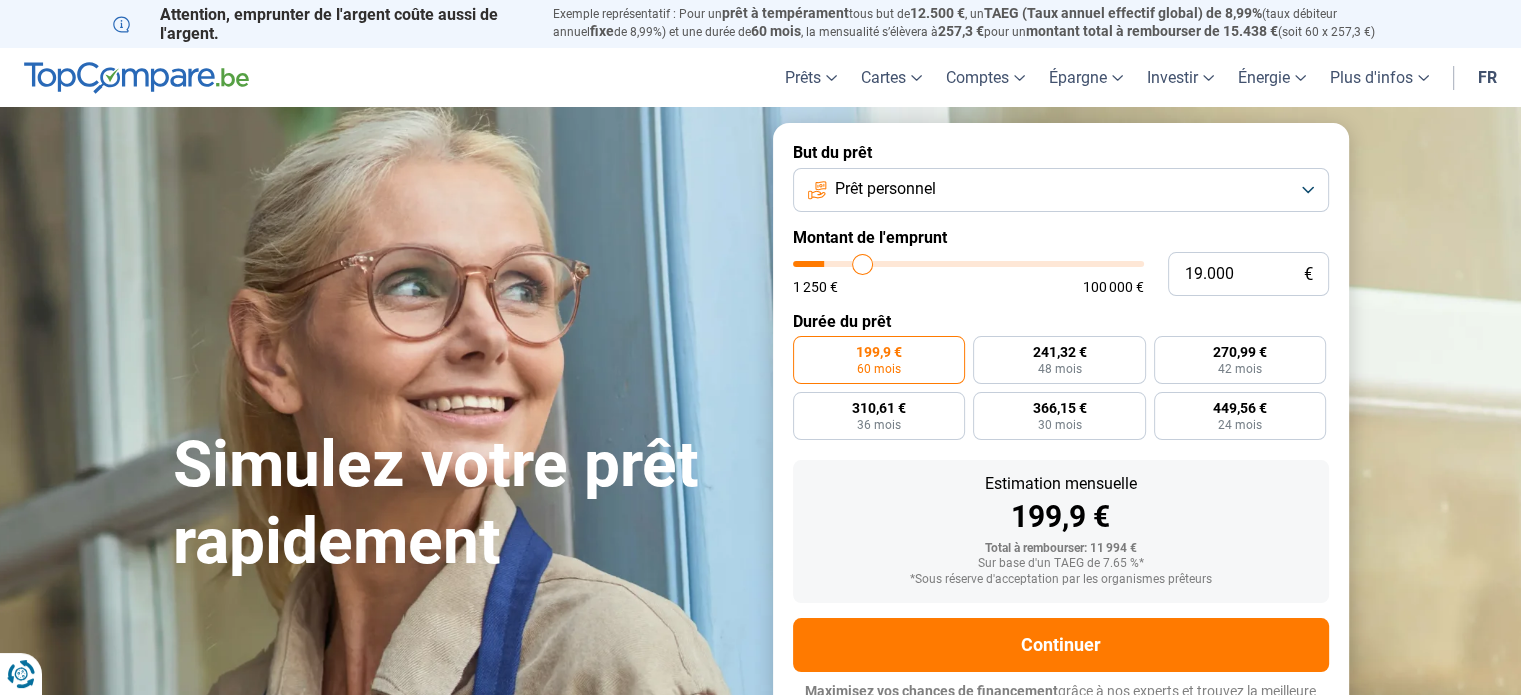 type on "21.750" 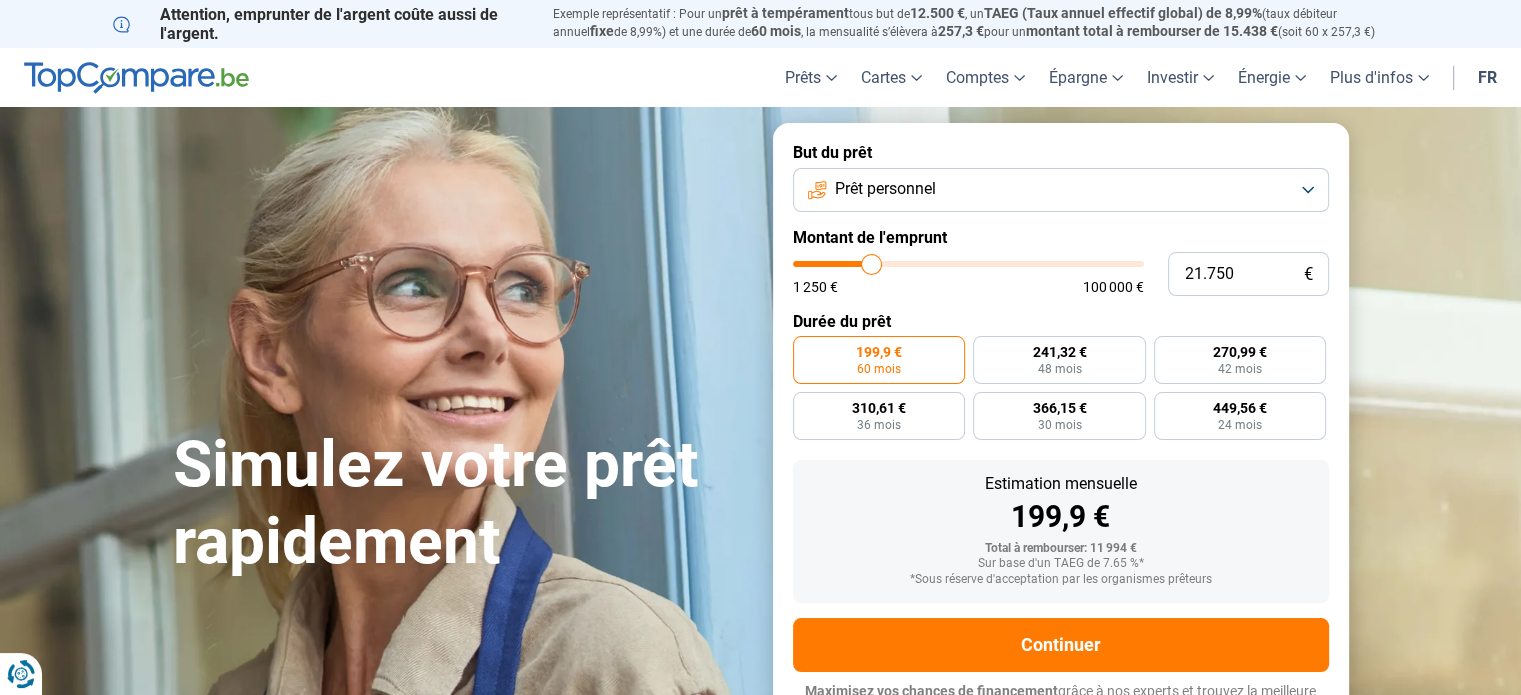 type on "23.500" 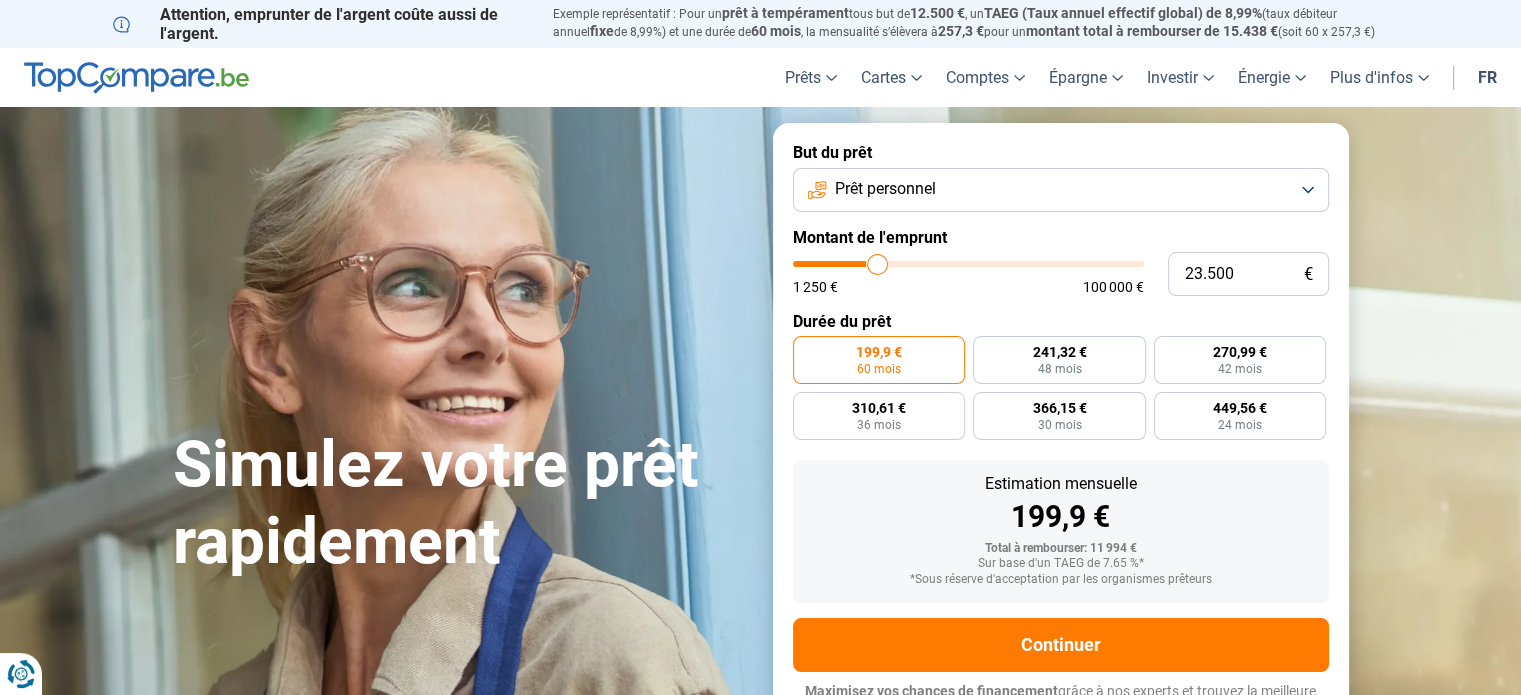 type on "29.750" 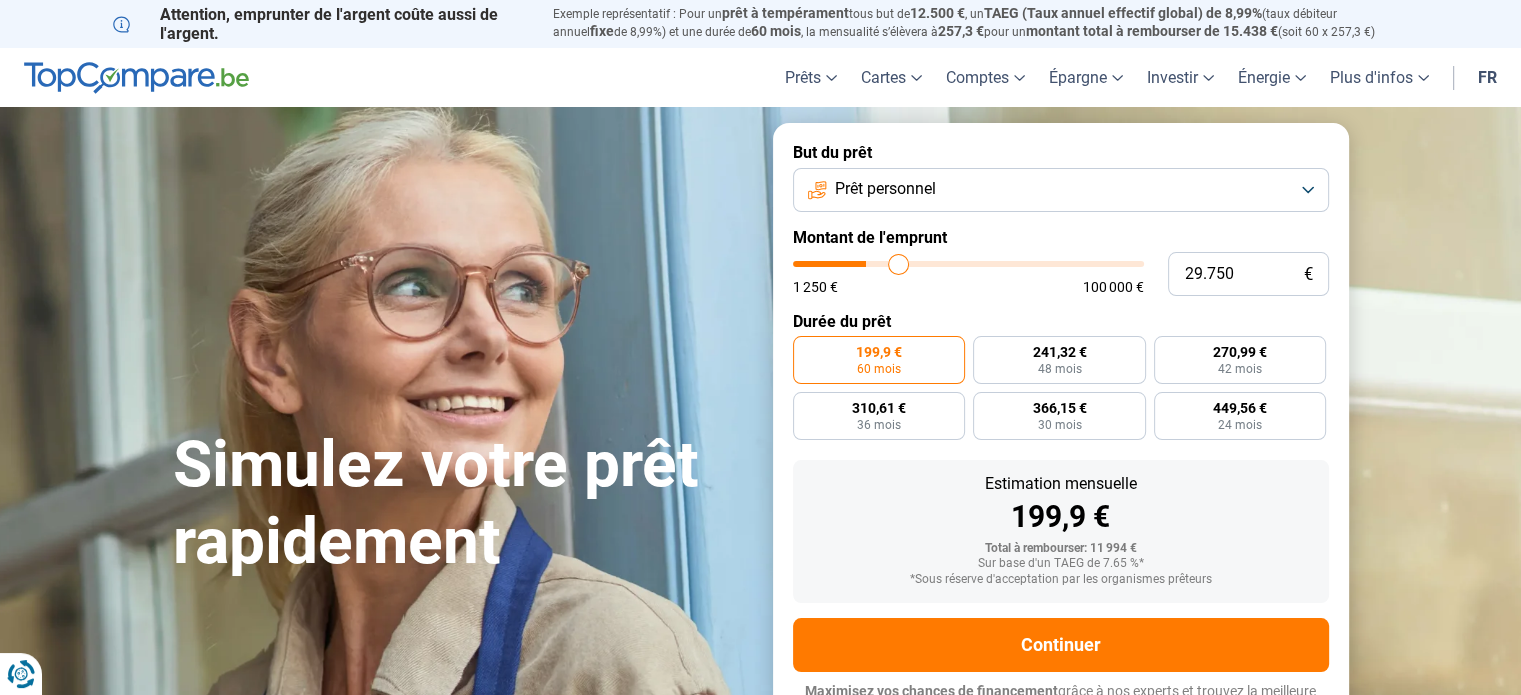 type on "33.250" 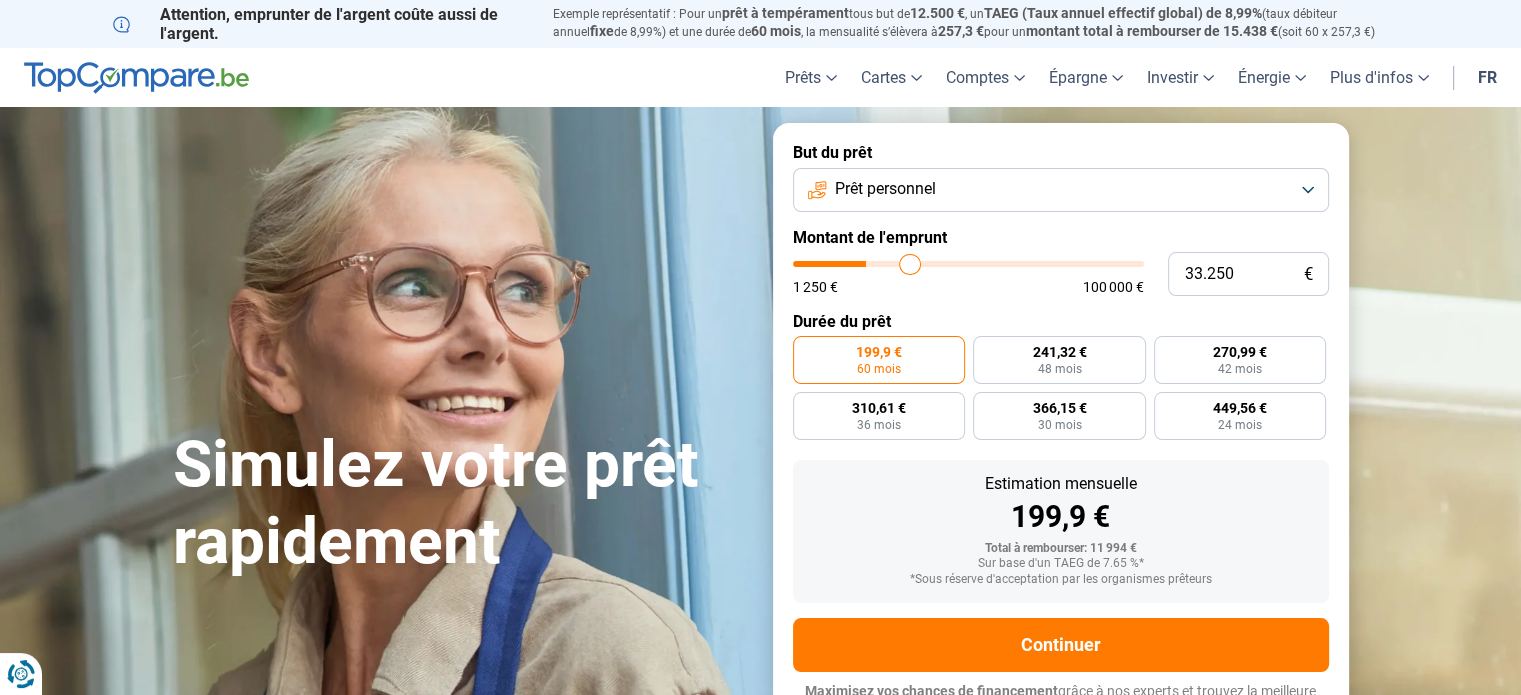 type on "36.750" 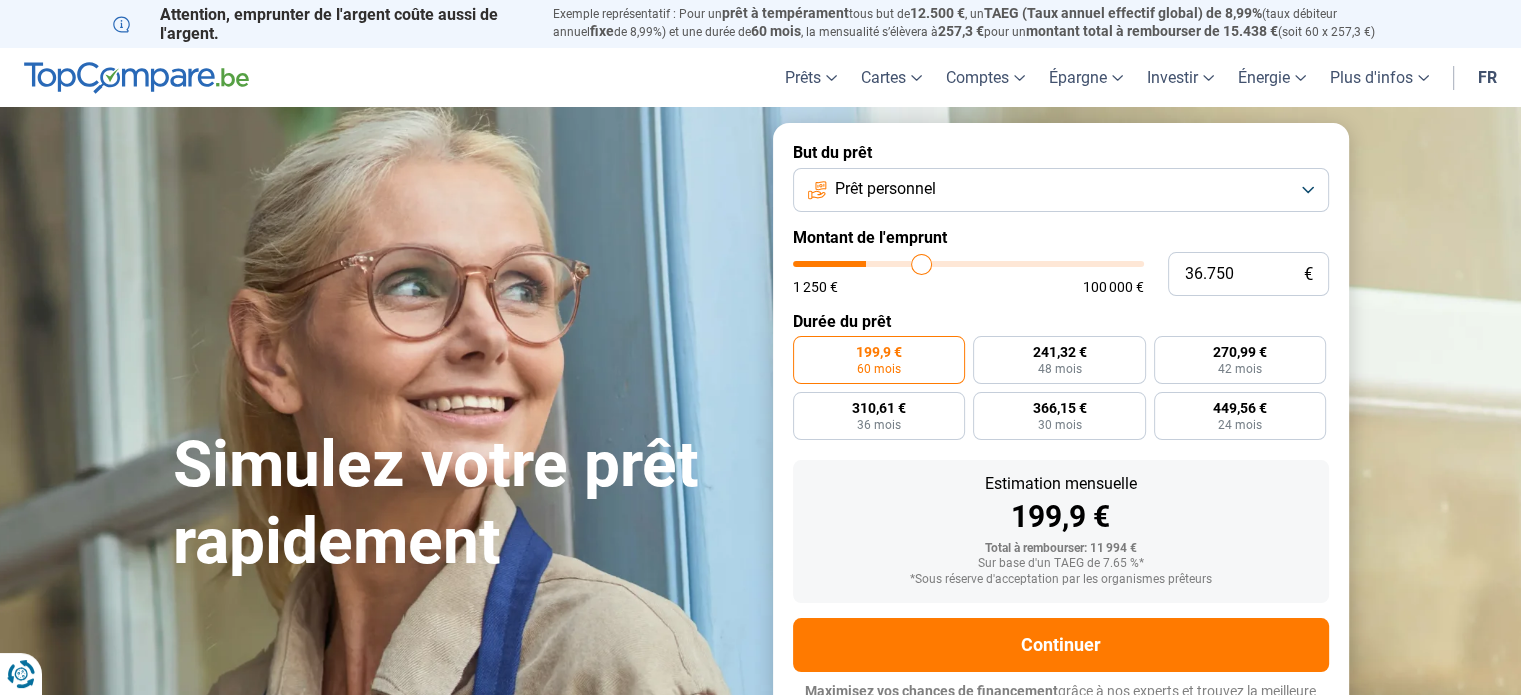 type on "38.750" 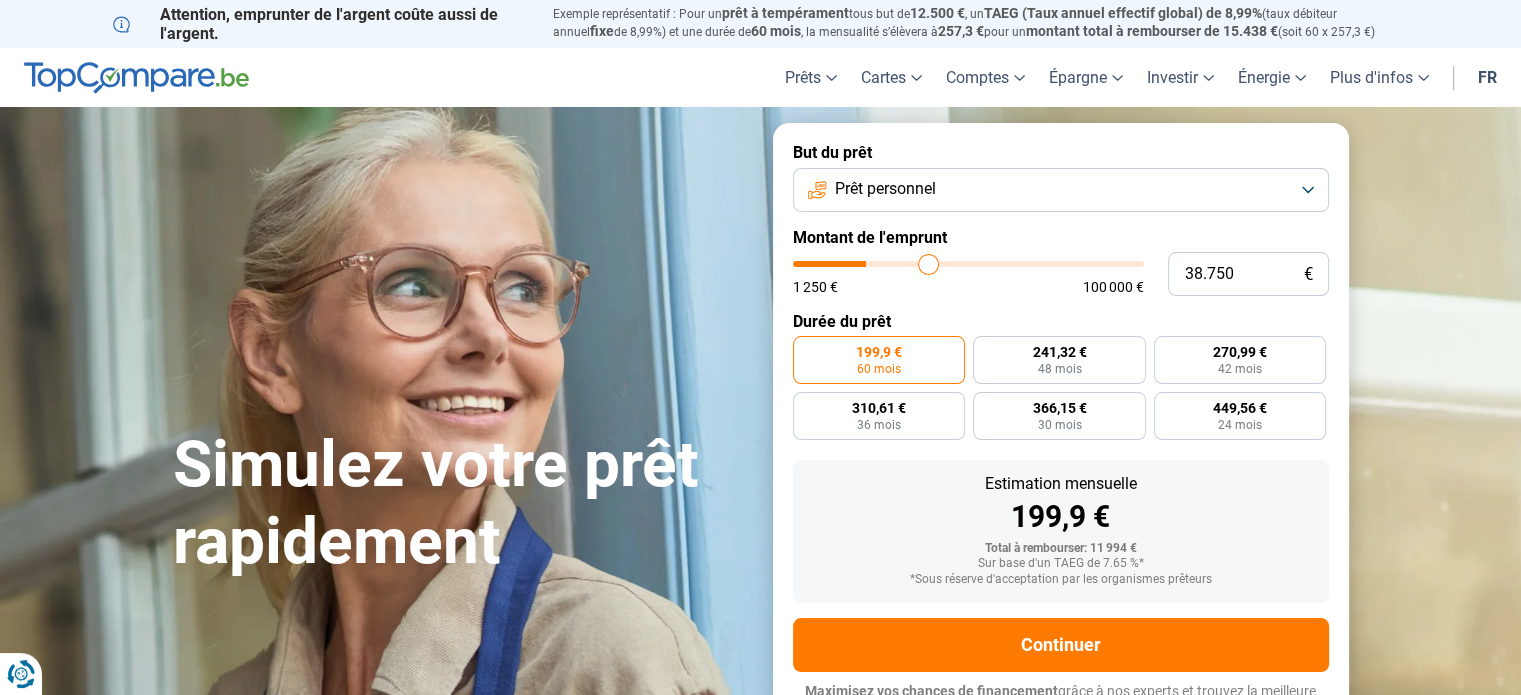 type on "40.750" 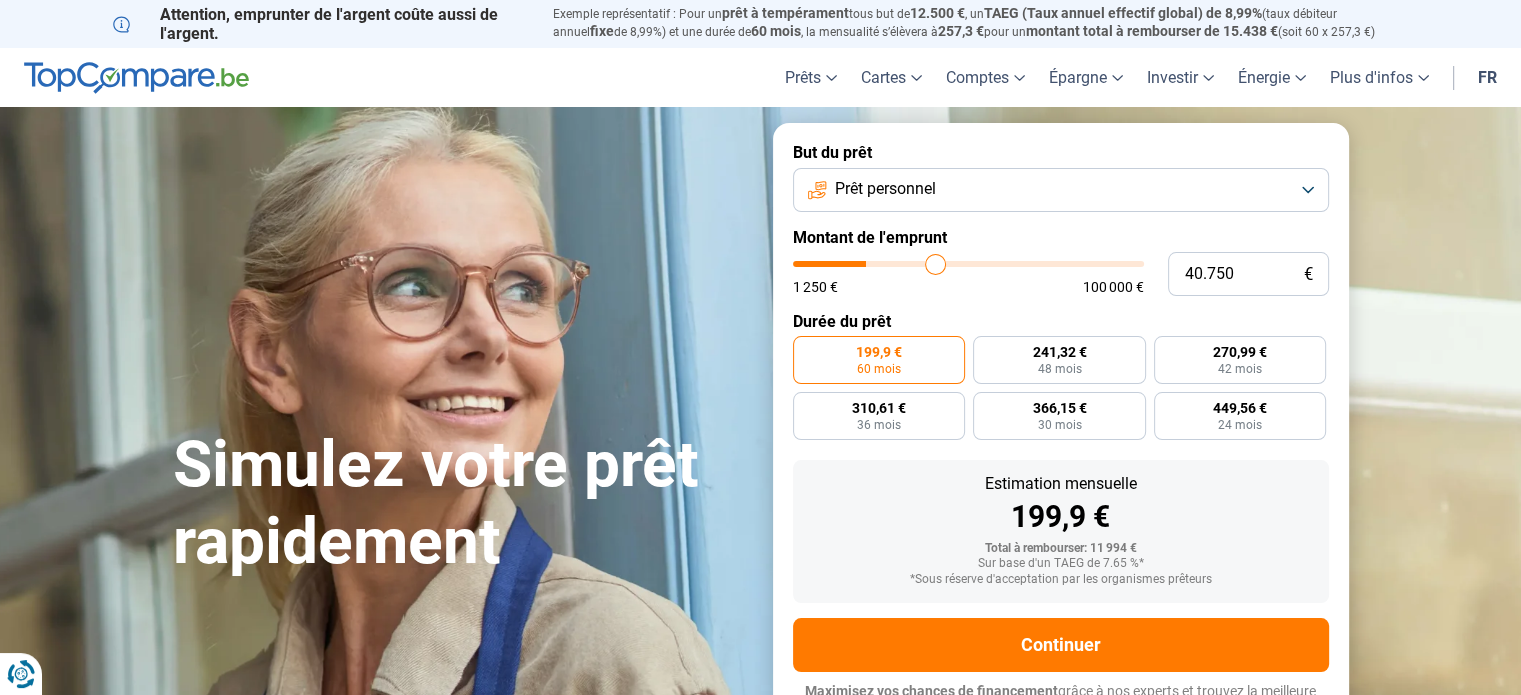 type on "42.500" 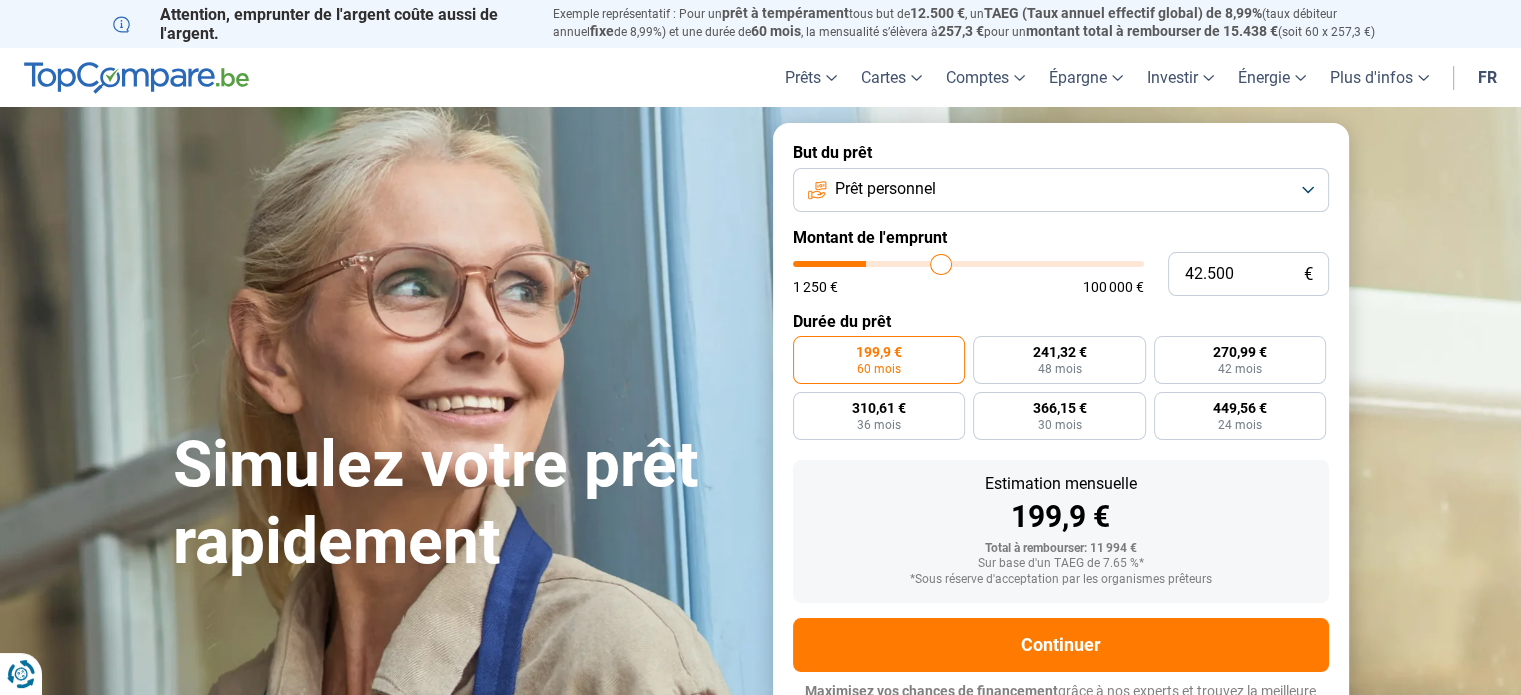 type on "43.750" 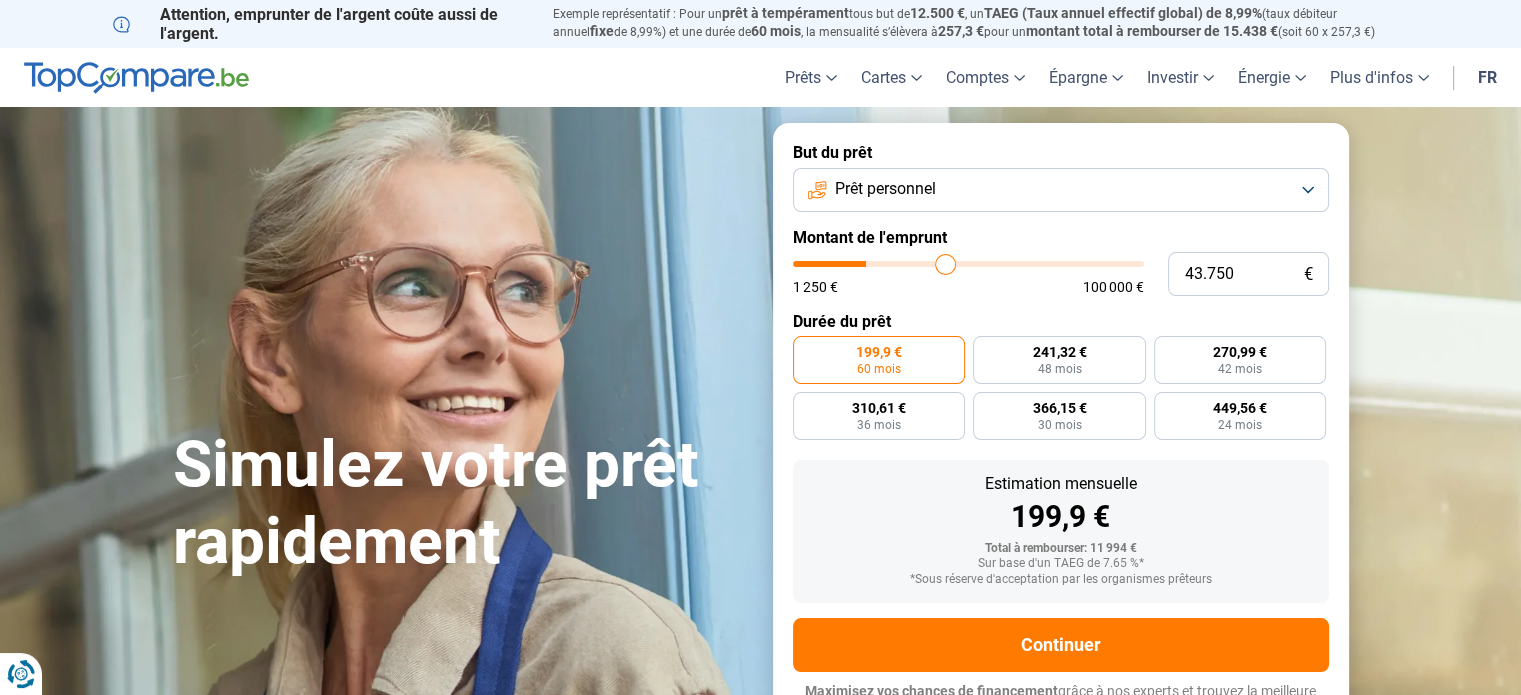 type on "44.250" 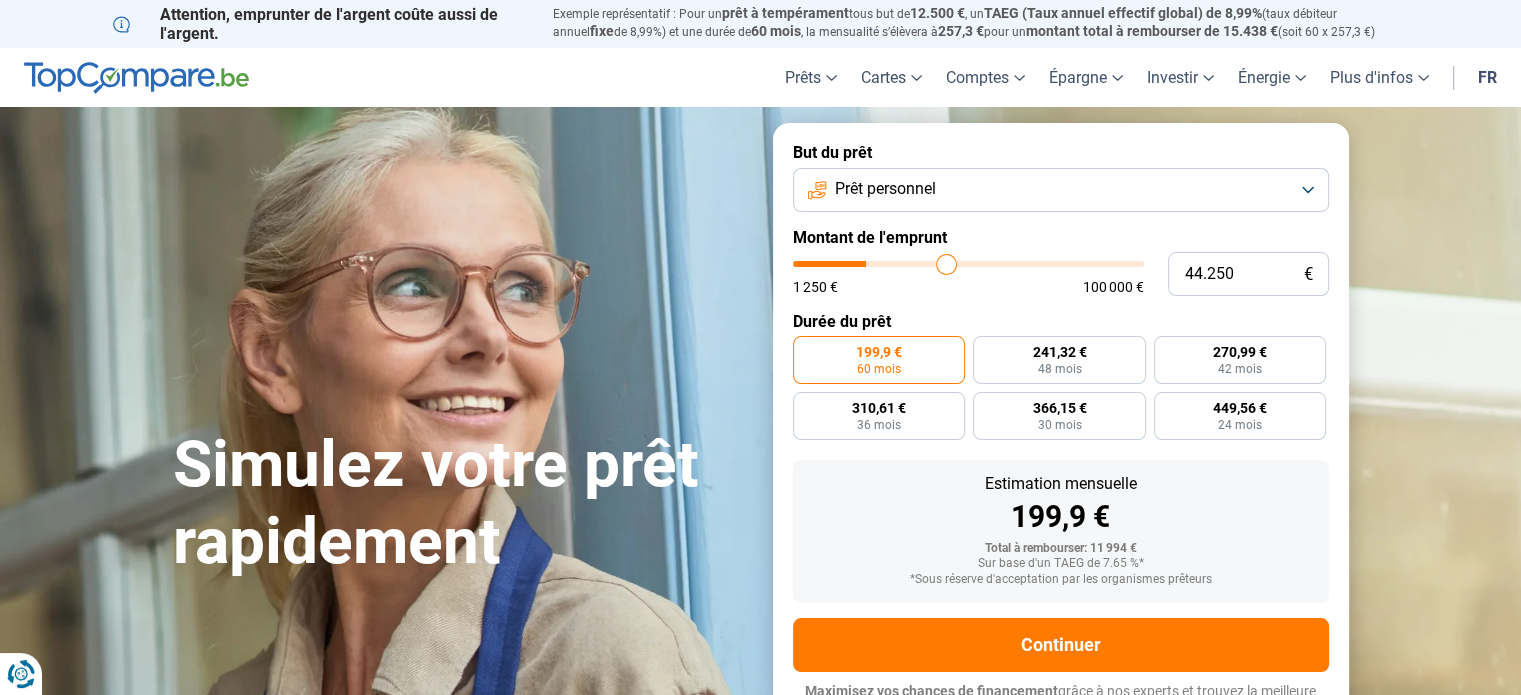 type on "45.500" 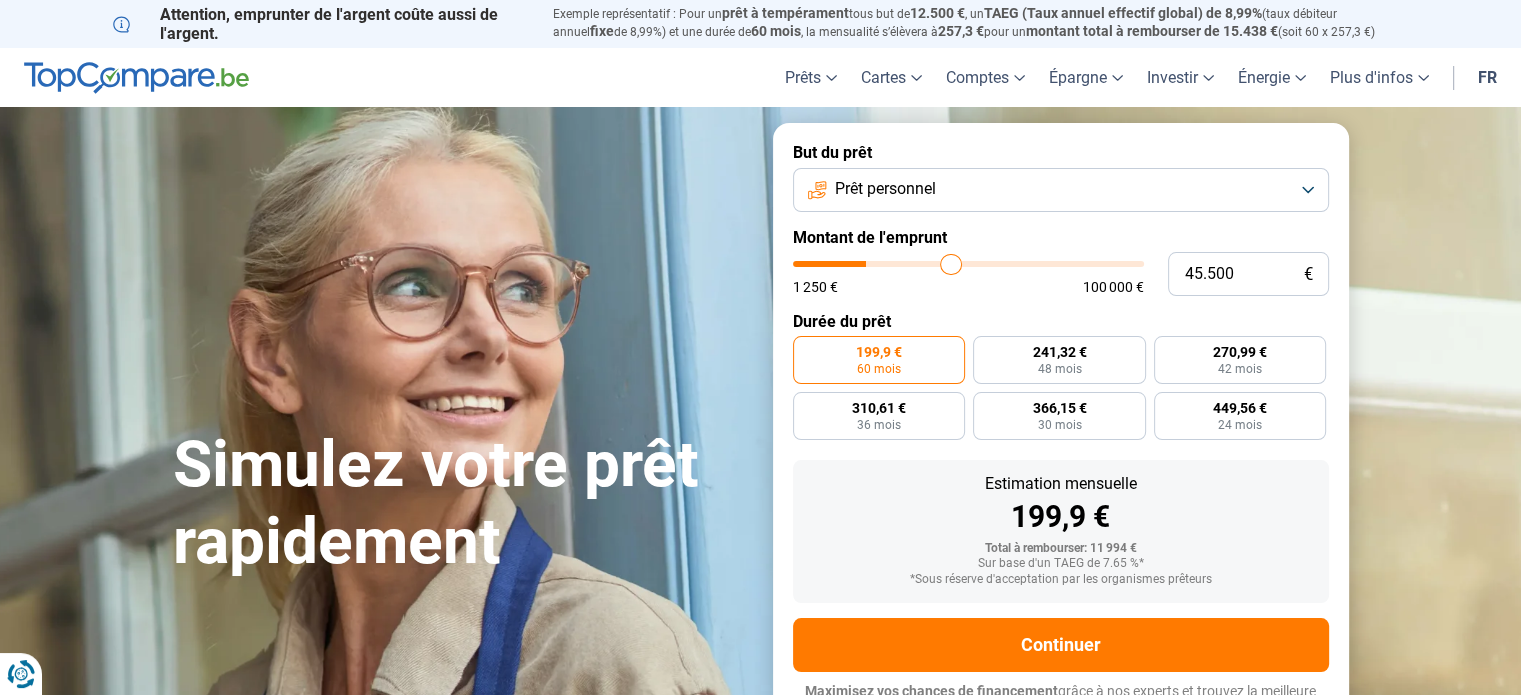 type on "46.750" 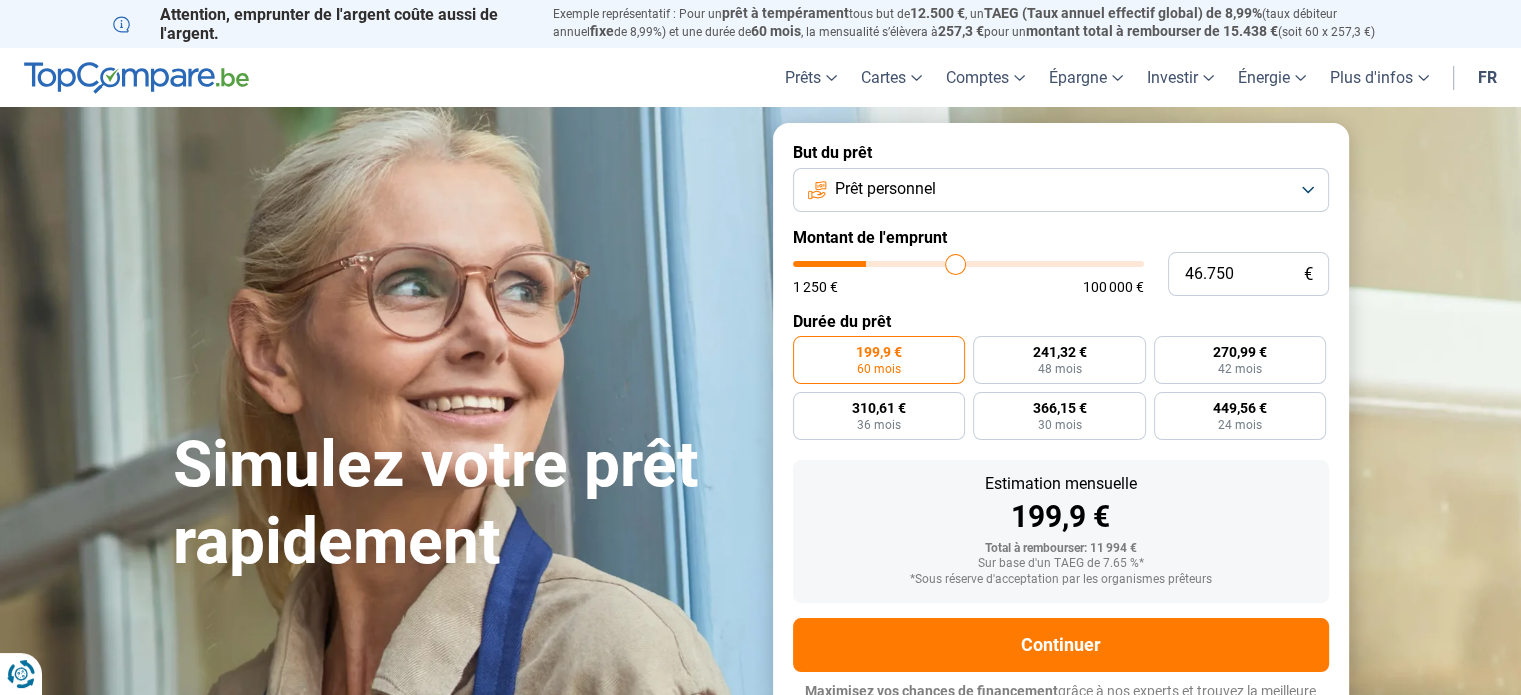 type on "48.000" 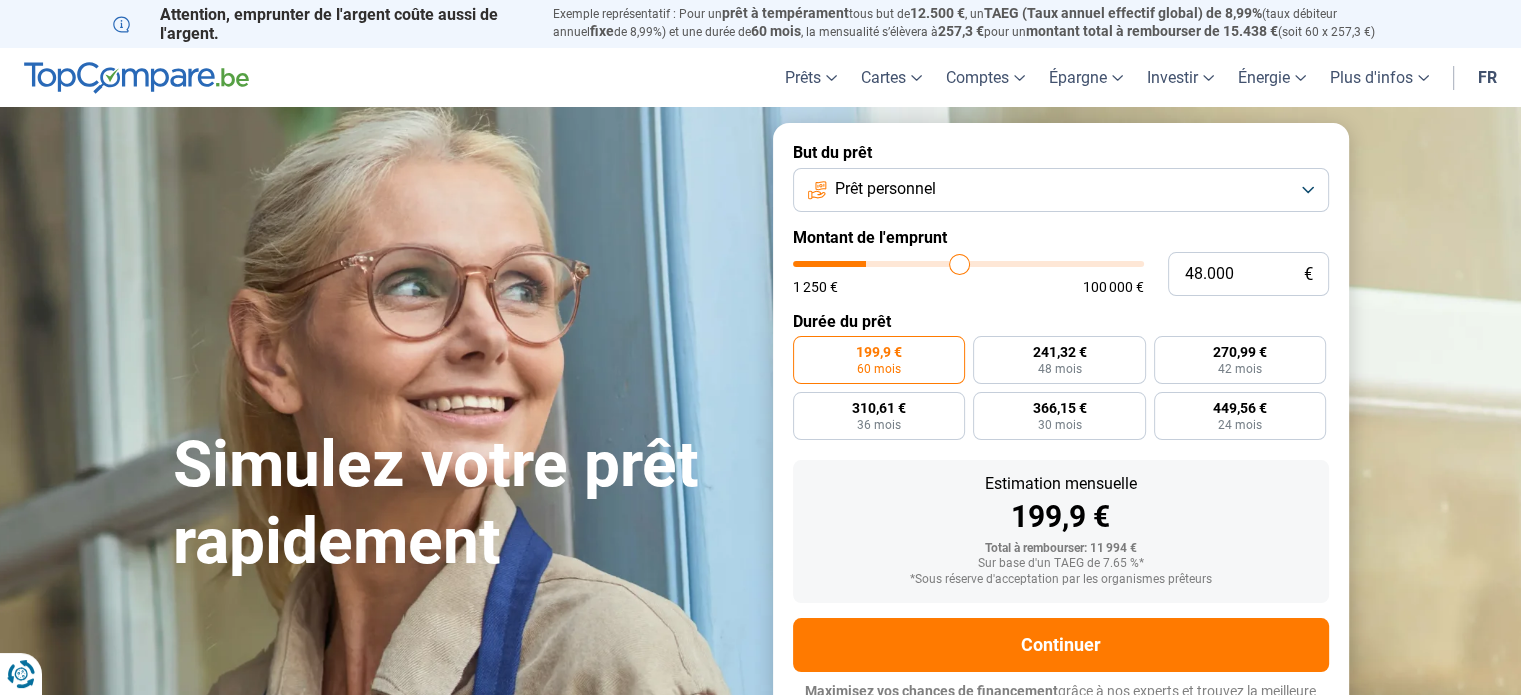 type on "48.500" 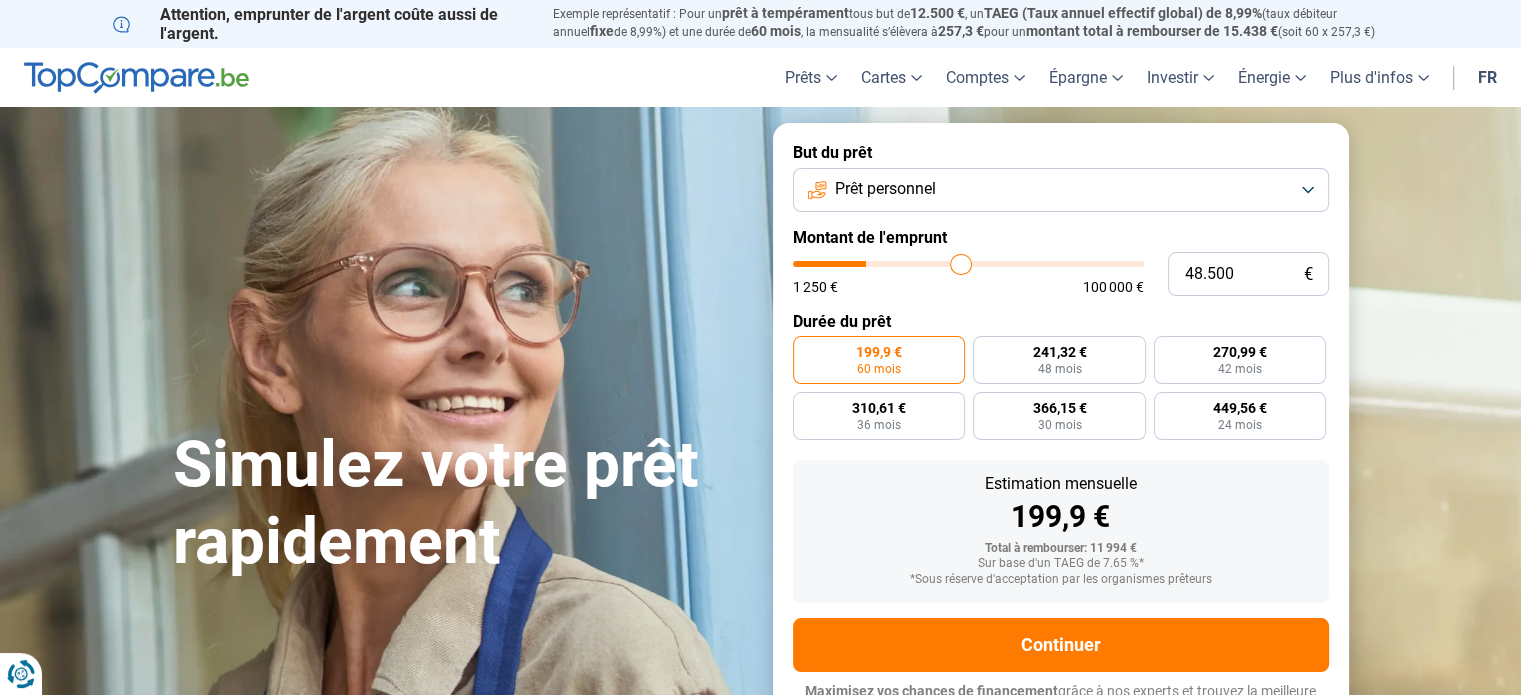 type on "48.750" 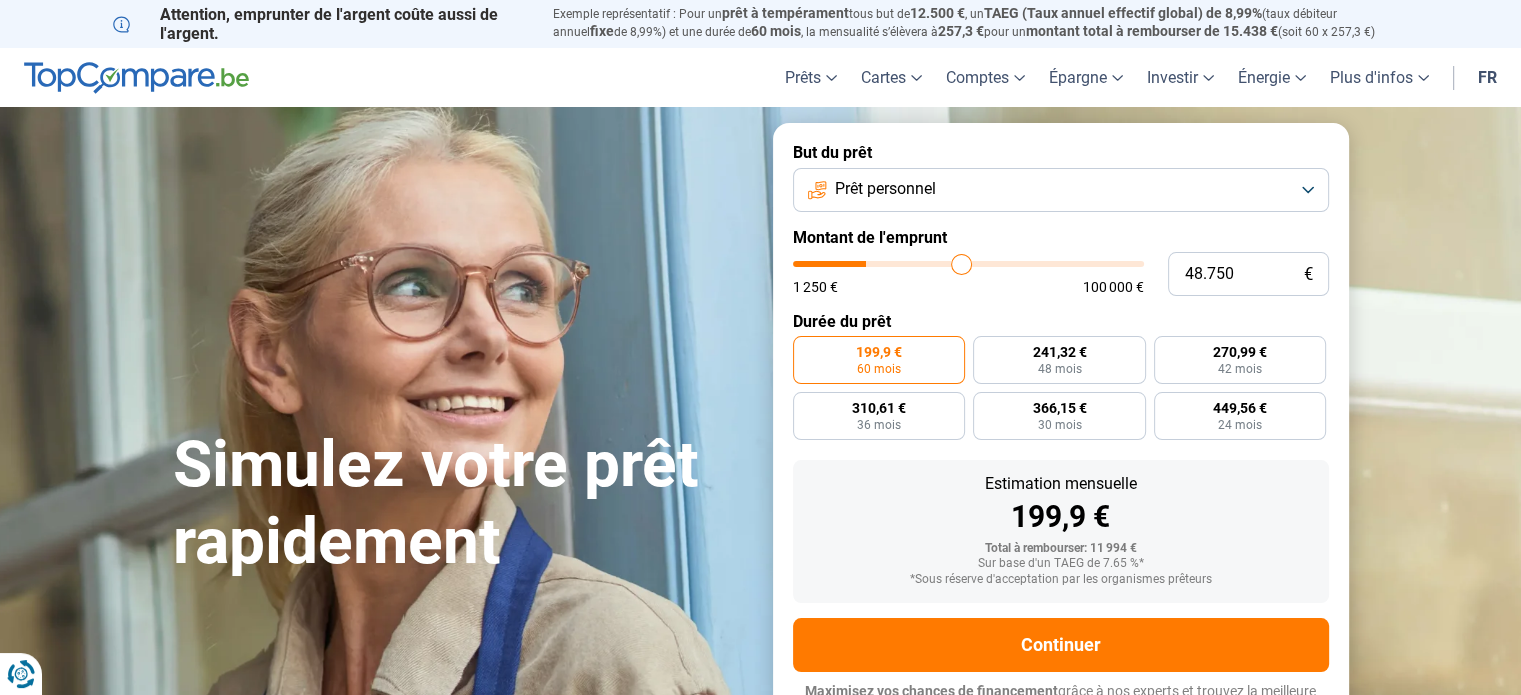 type on "49.500" 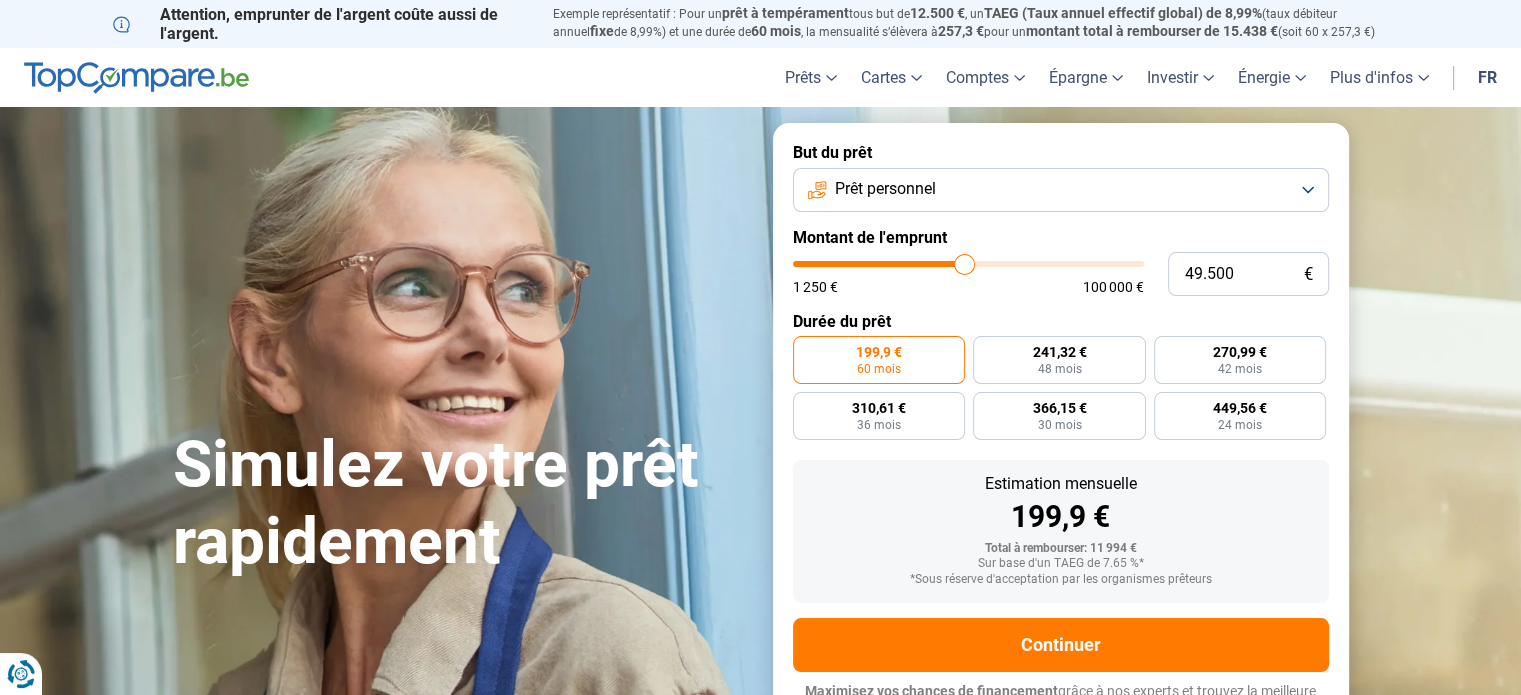 type on "50.000" 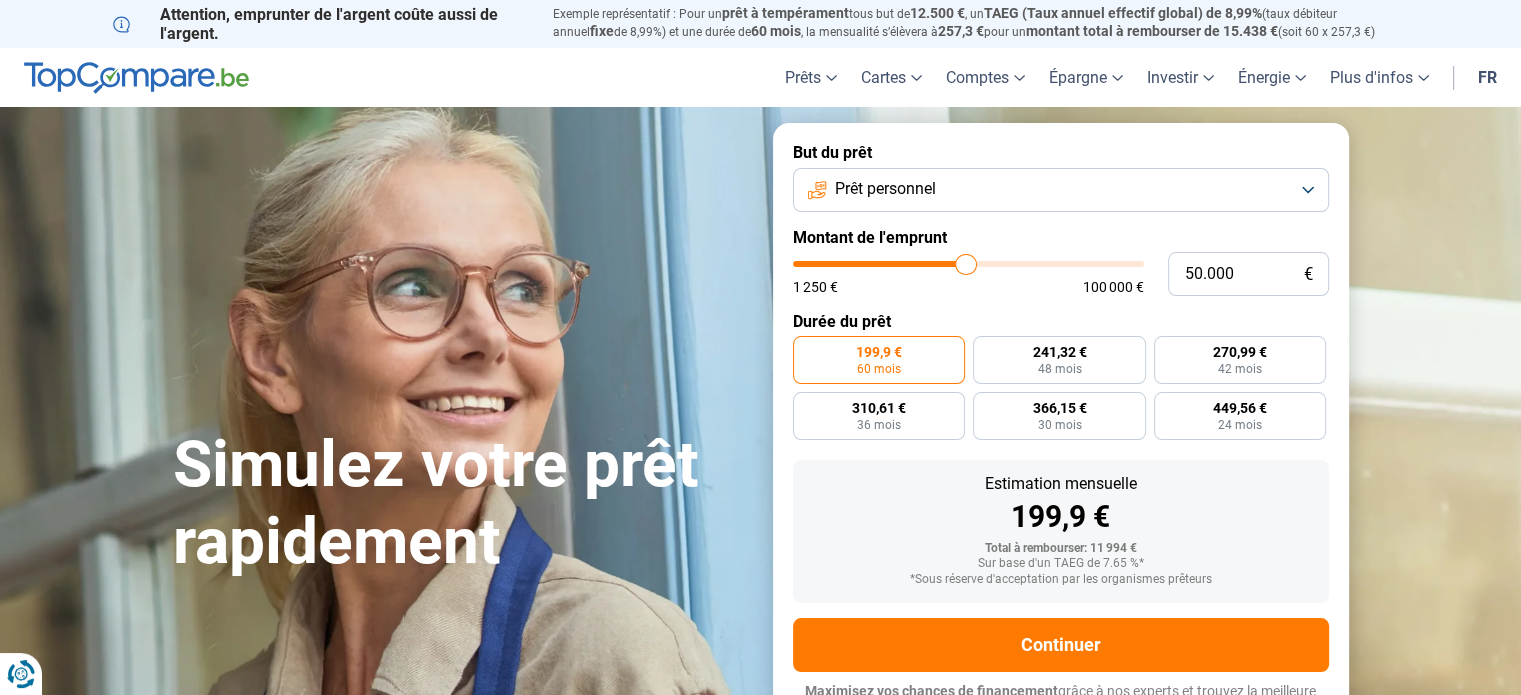 type on "50.750" 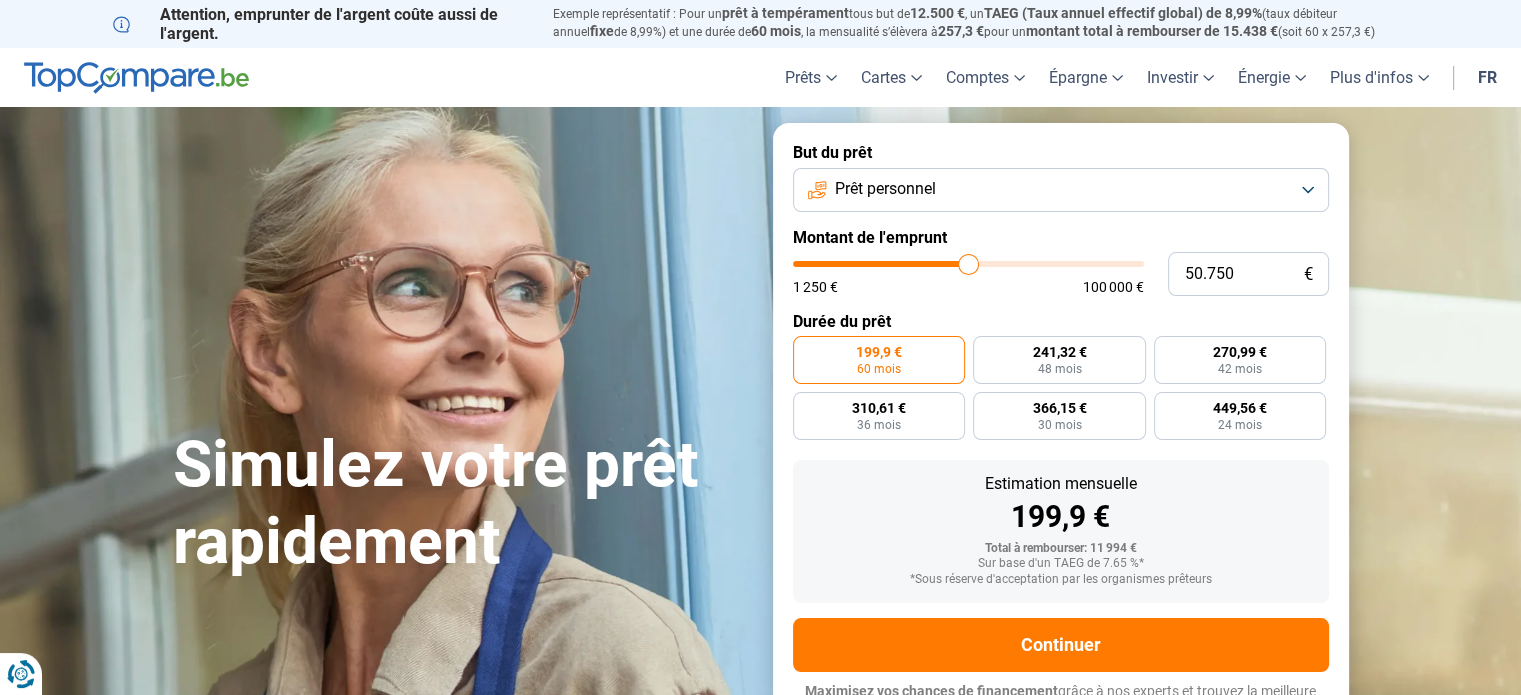 type on "51.500" 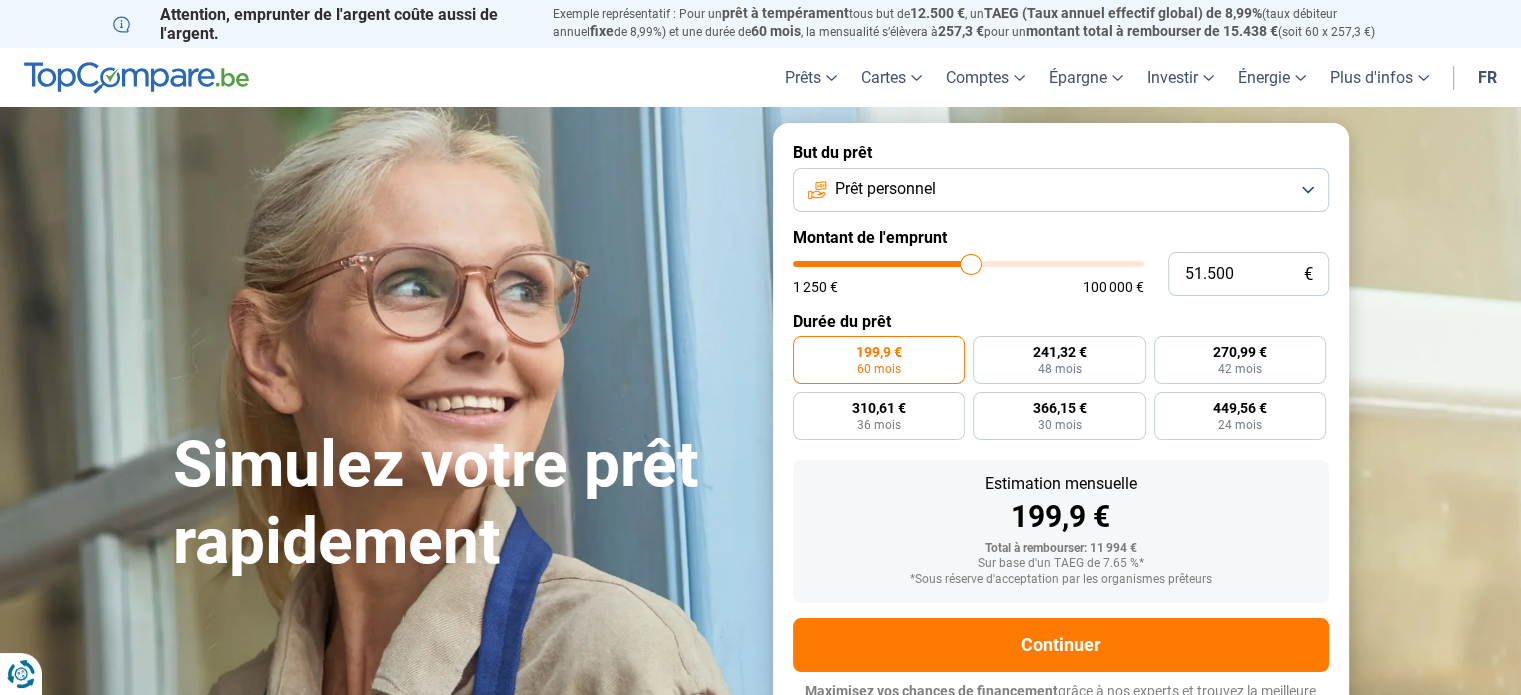 type on "52.250" 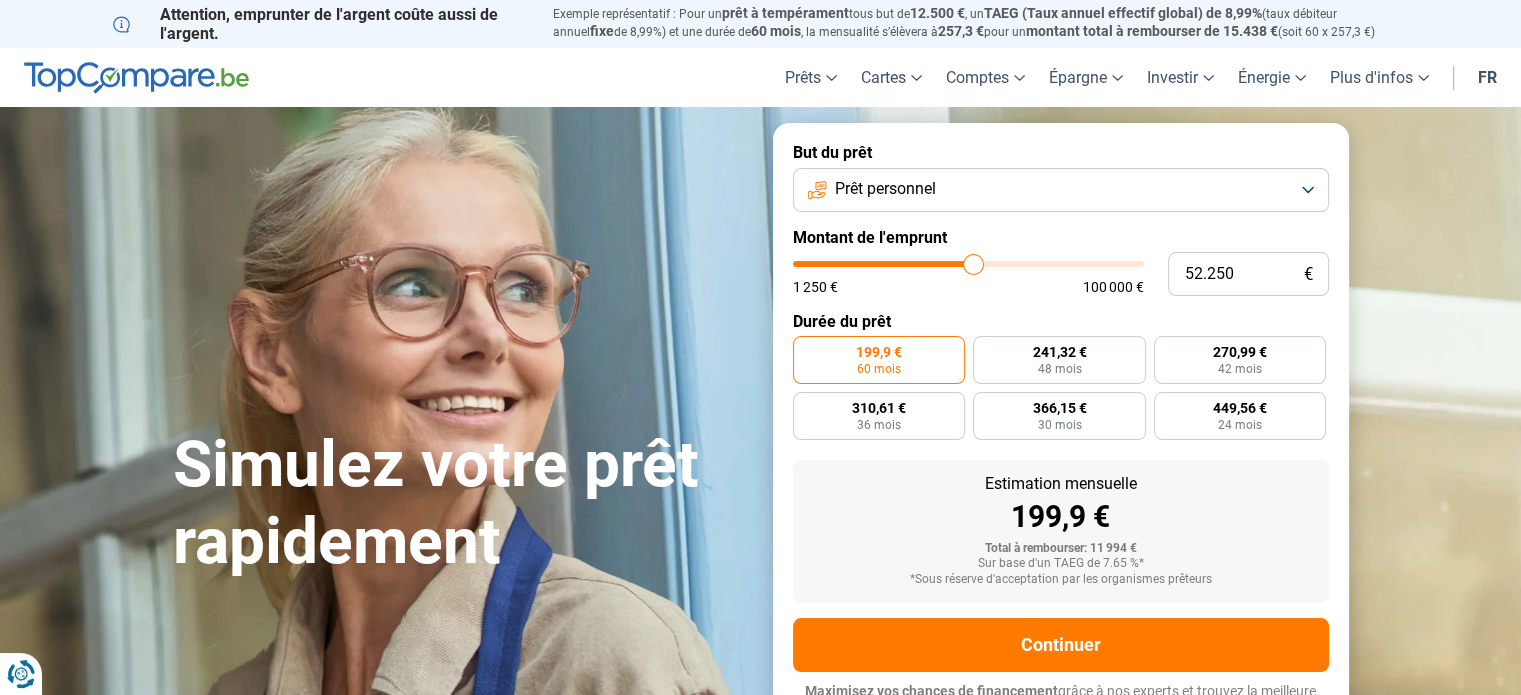type on "52.750" 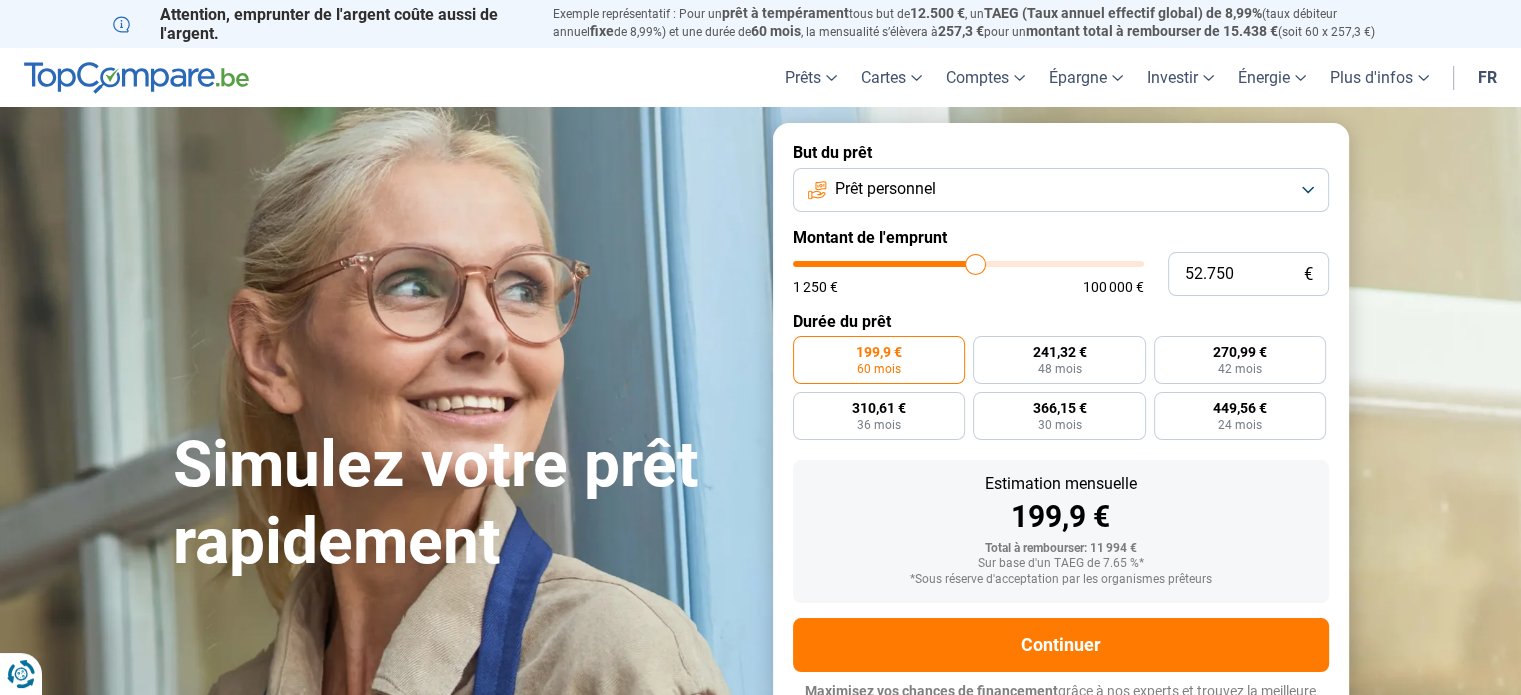 type on "53.000" 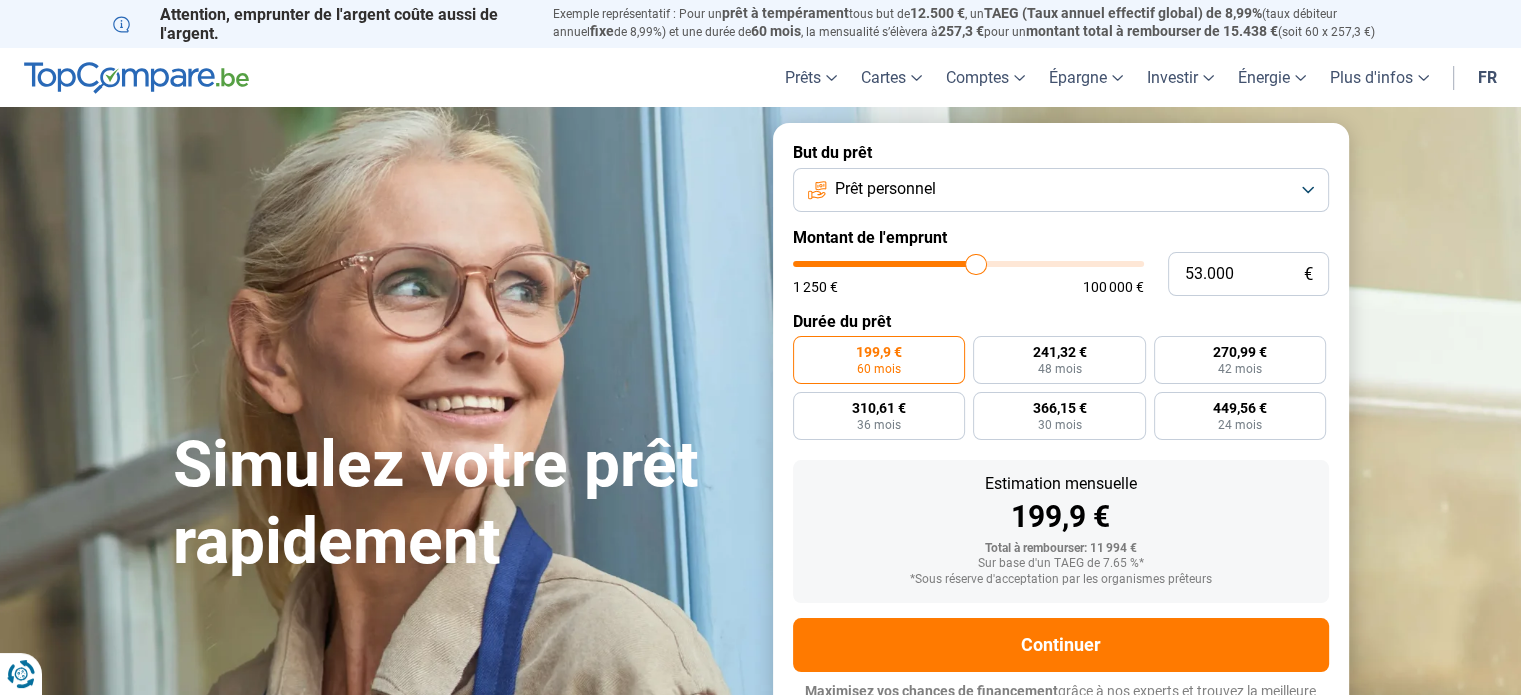 type on "53.250" 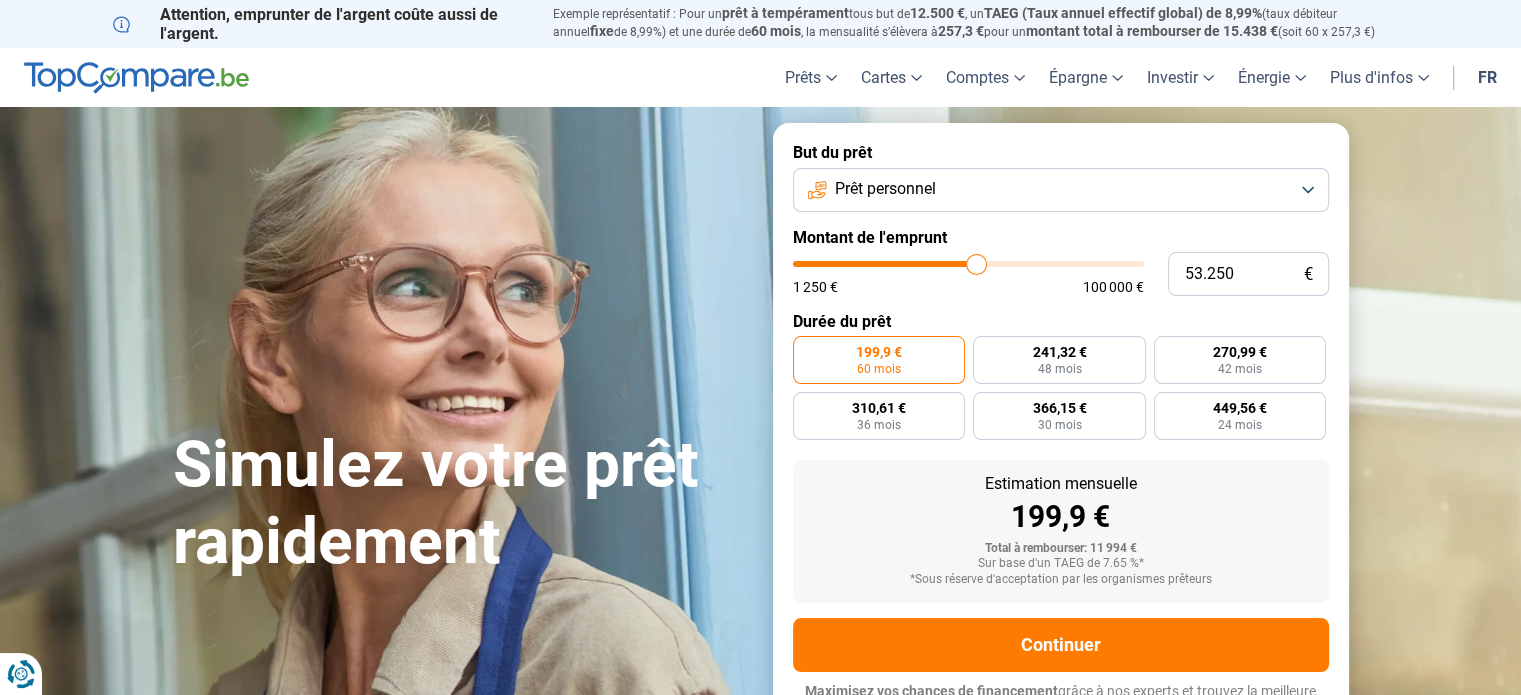type on "53.500" 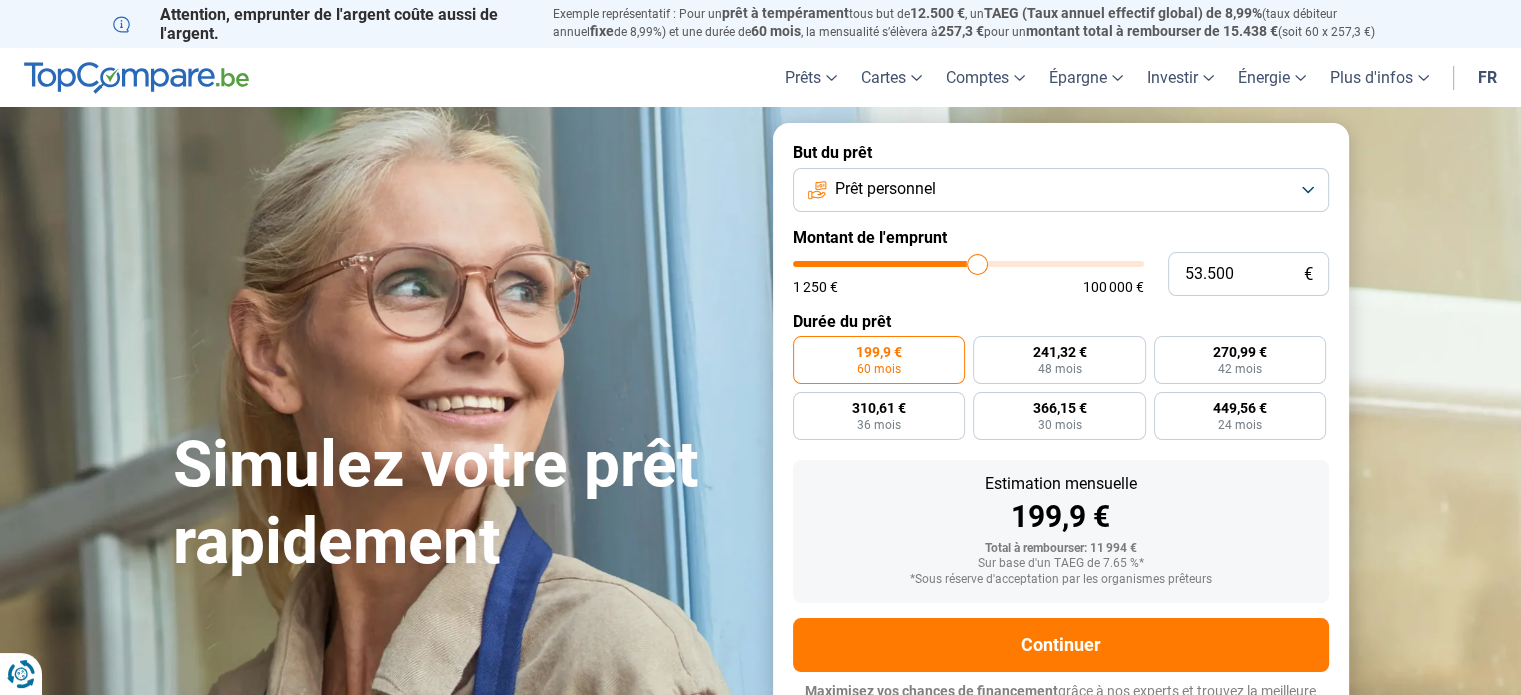 type on "54.000" 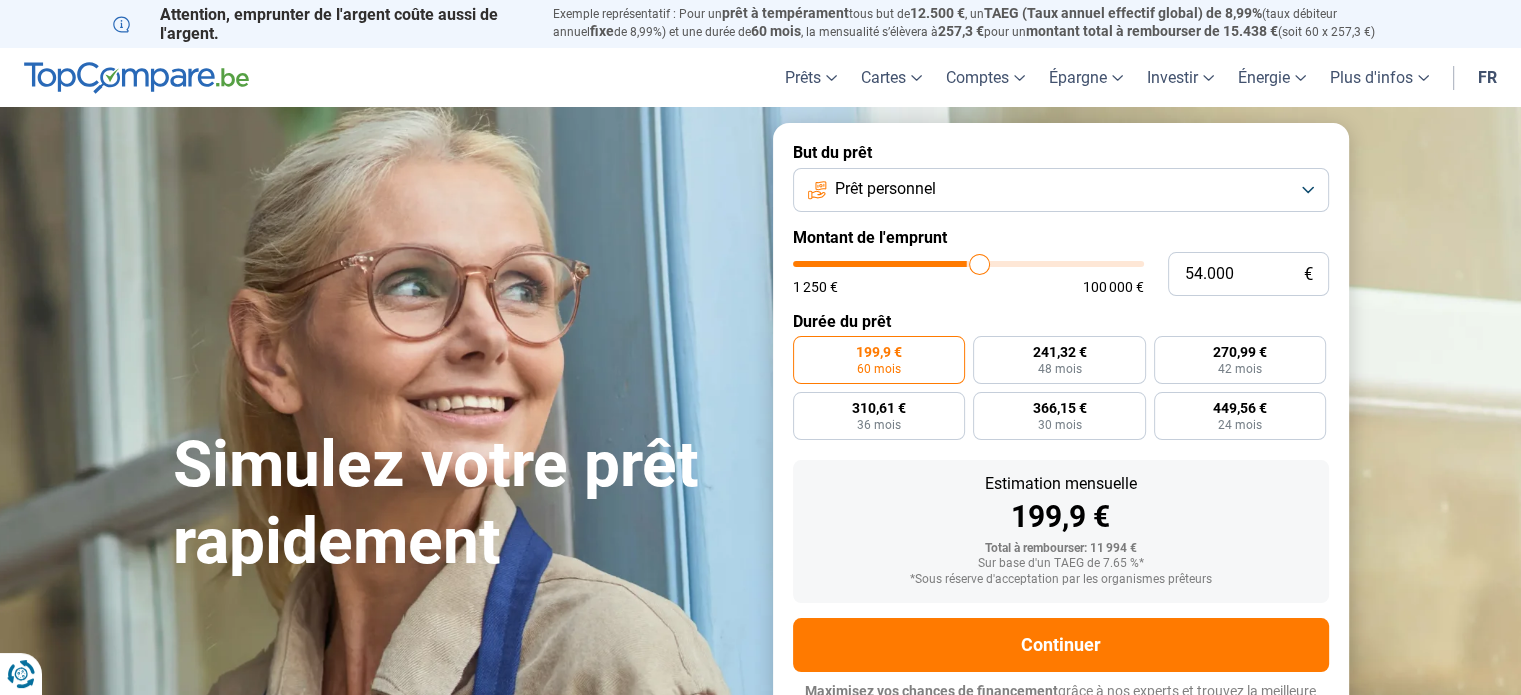 type on "54.500" 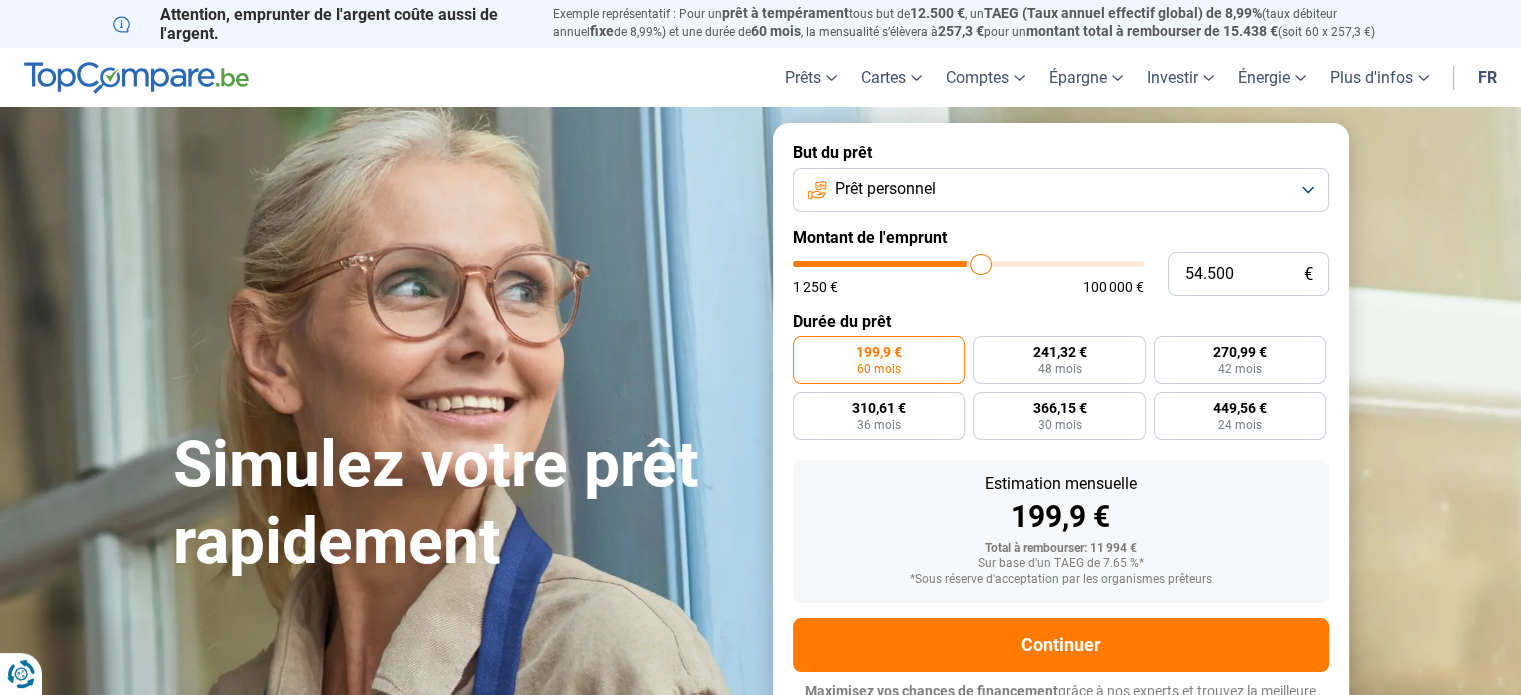 type on "54.750" 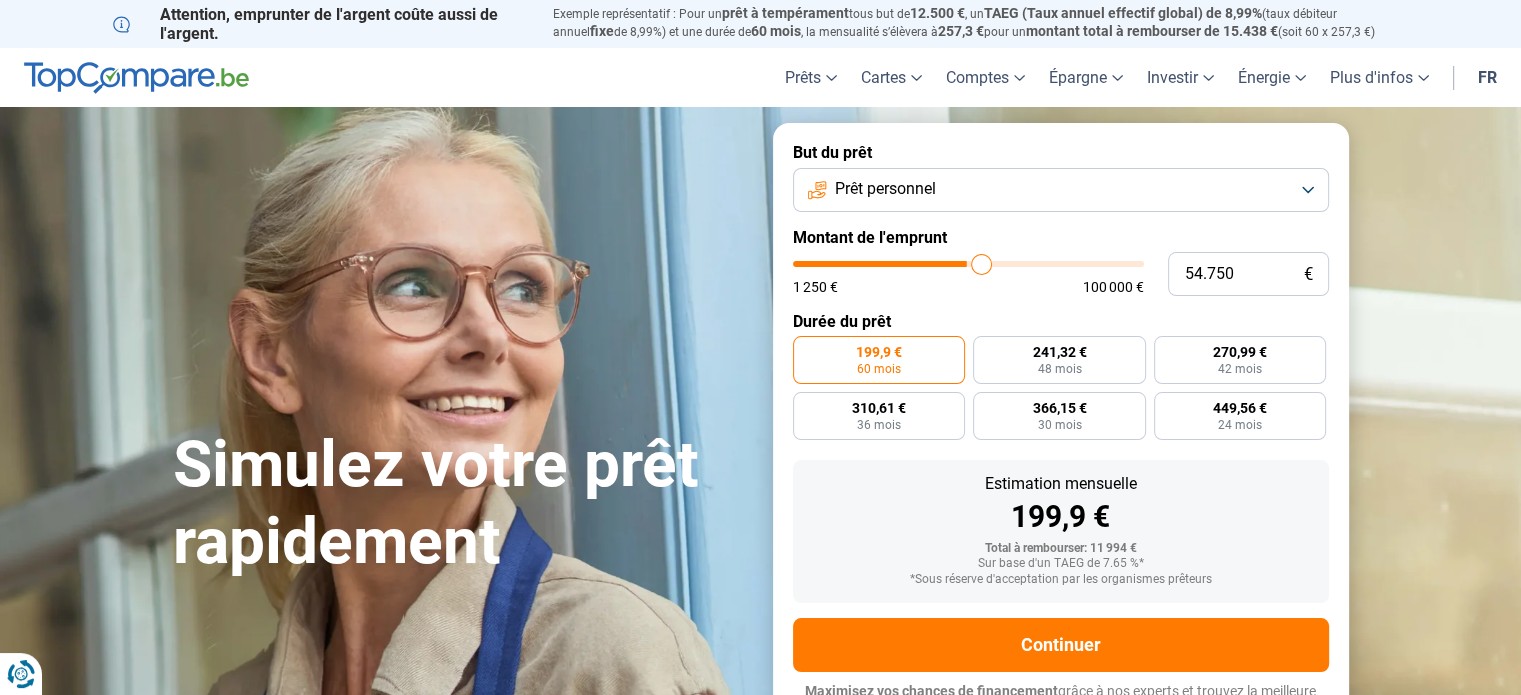 type on "55.000" 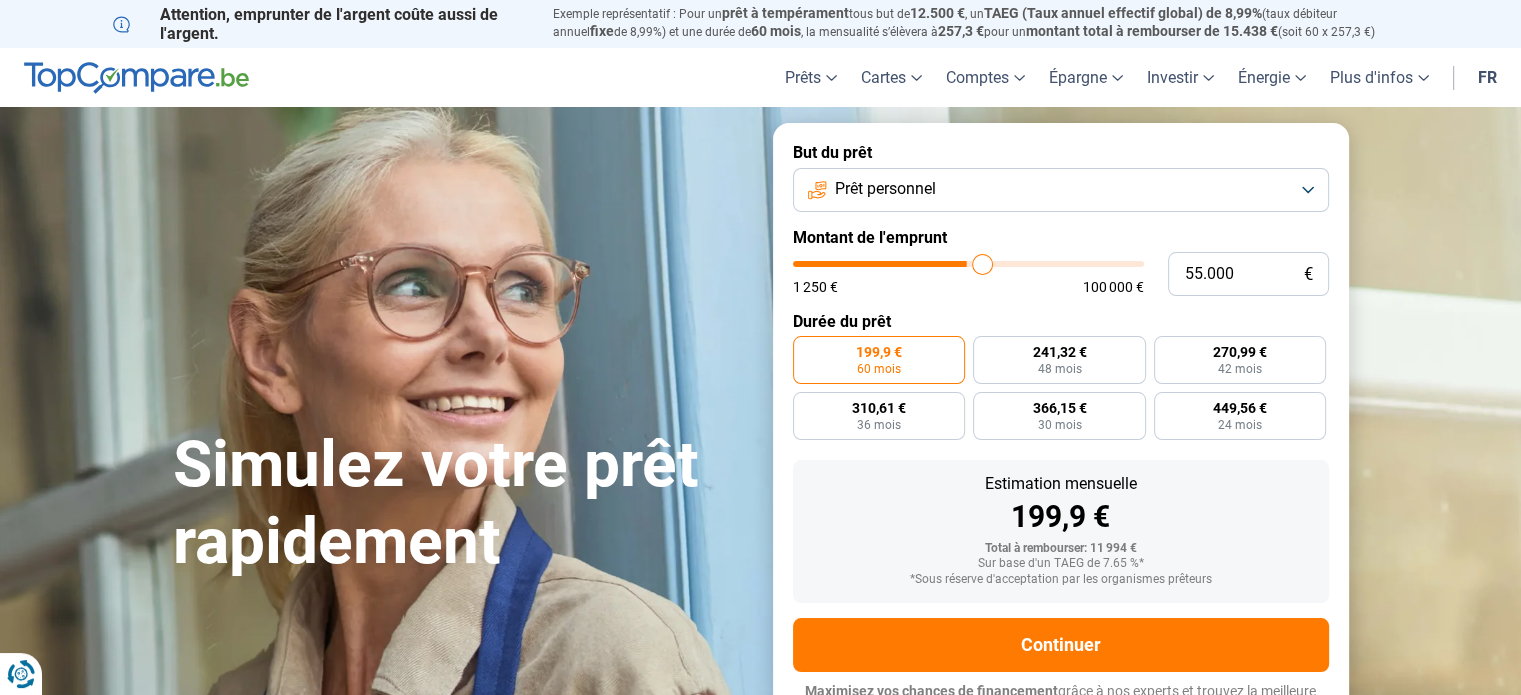 type on "55.250" 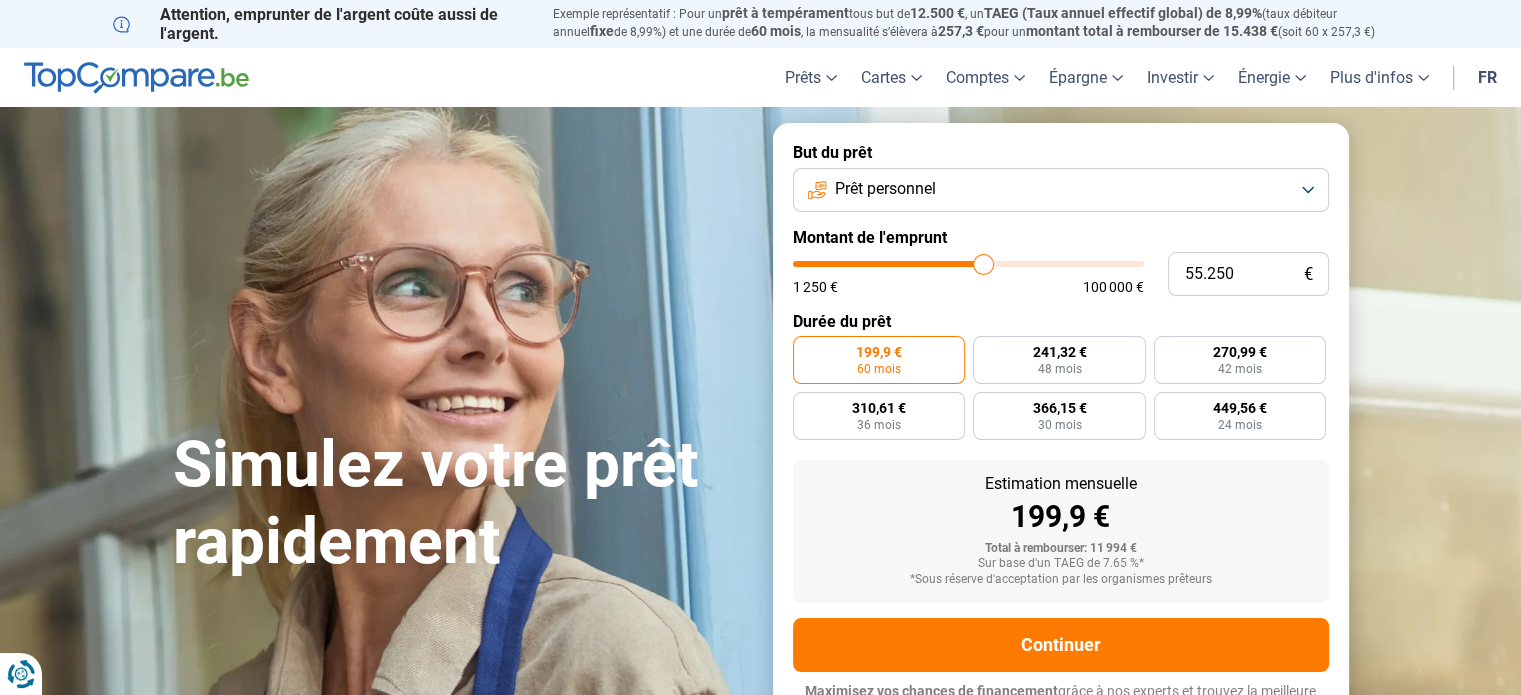 type on "55.750" 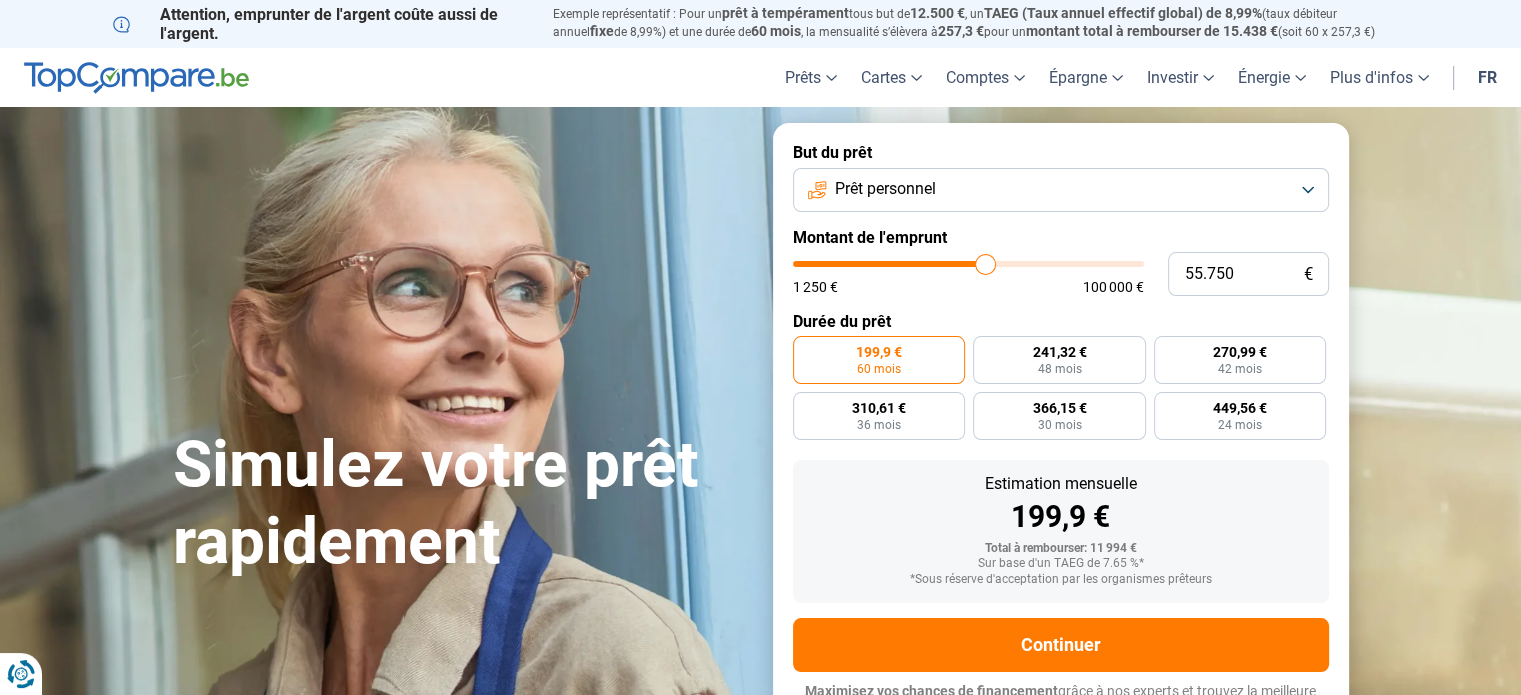 type on "57.000" 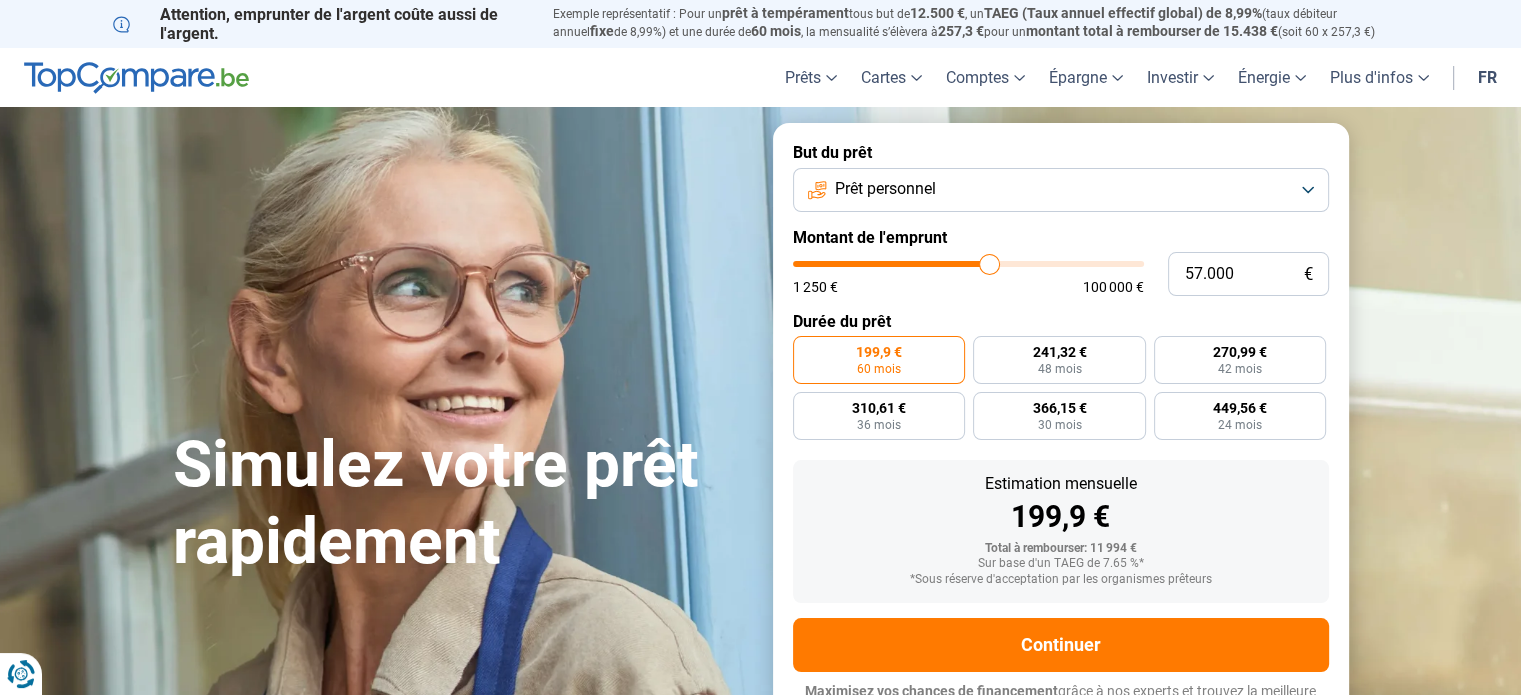type on "57.750" 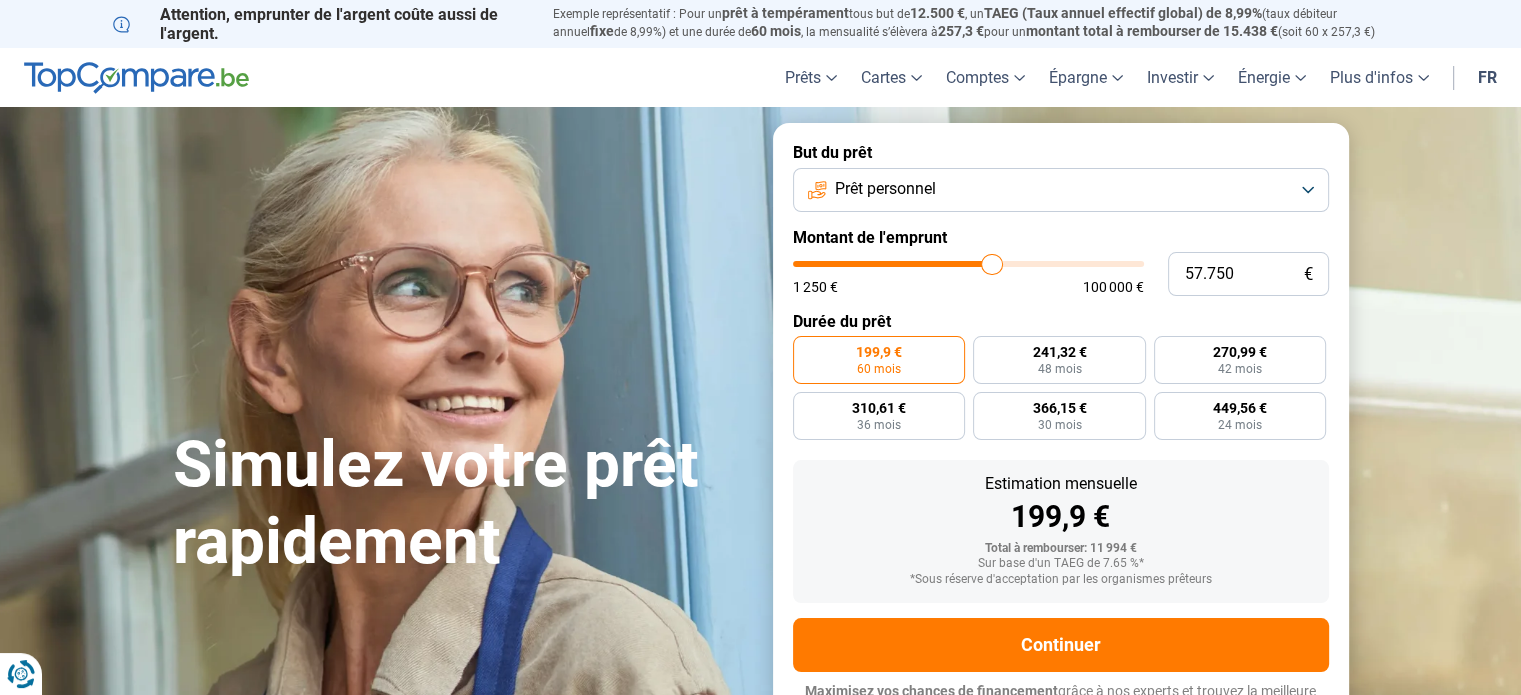 type on "58.750" 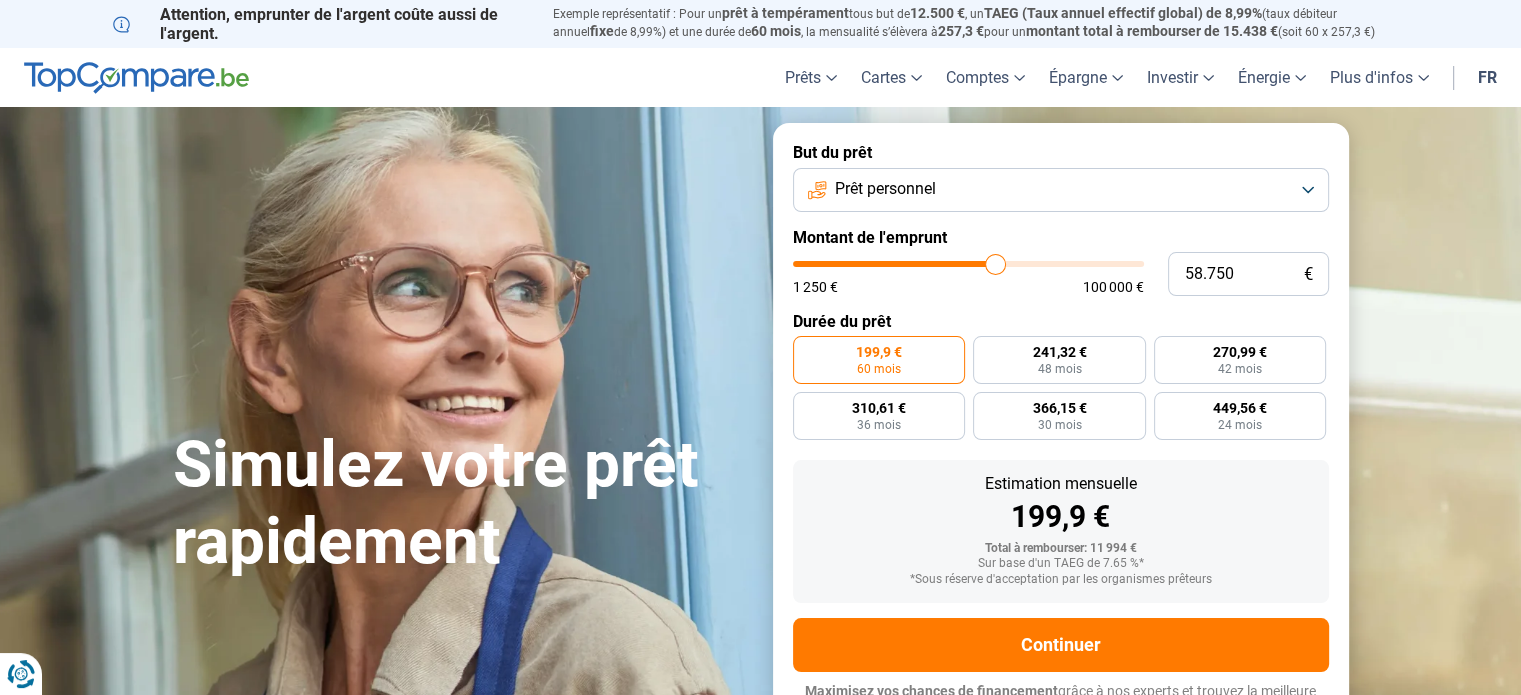 type on "60.250" 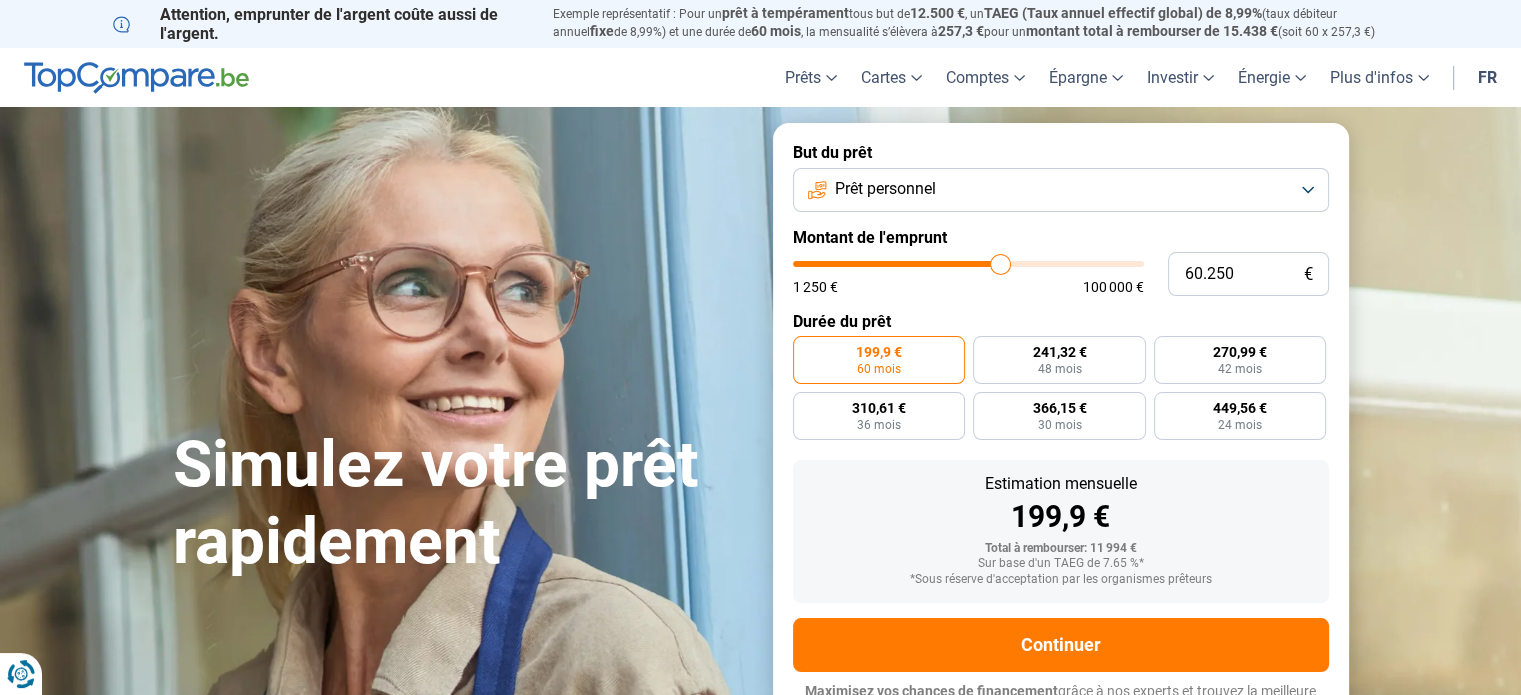 type on "61.250" 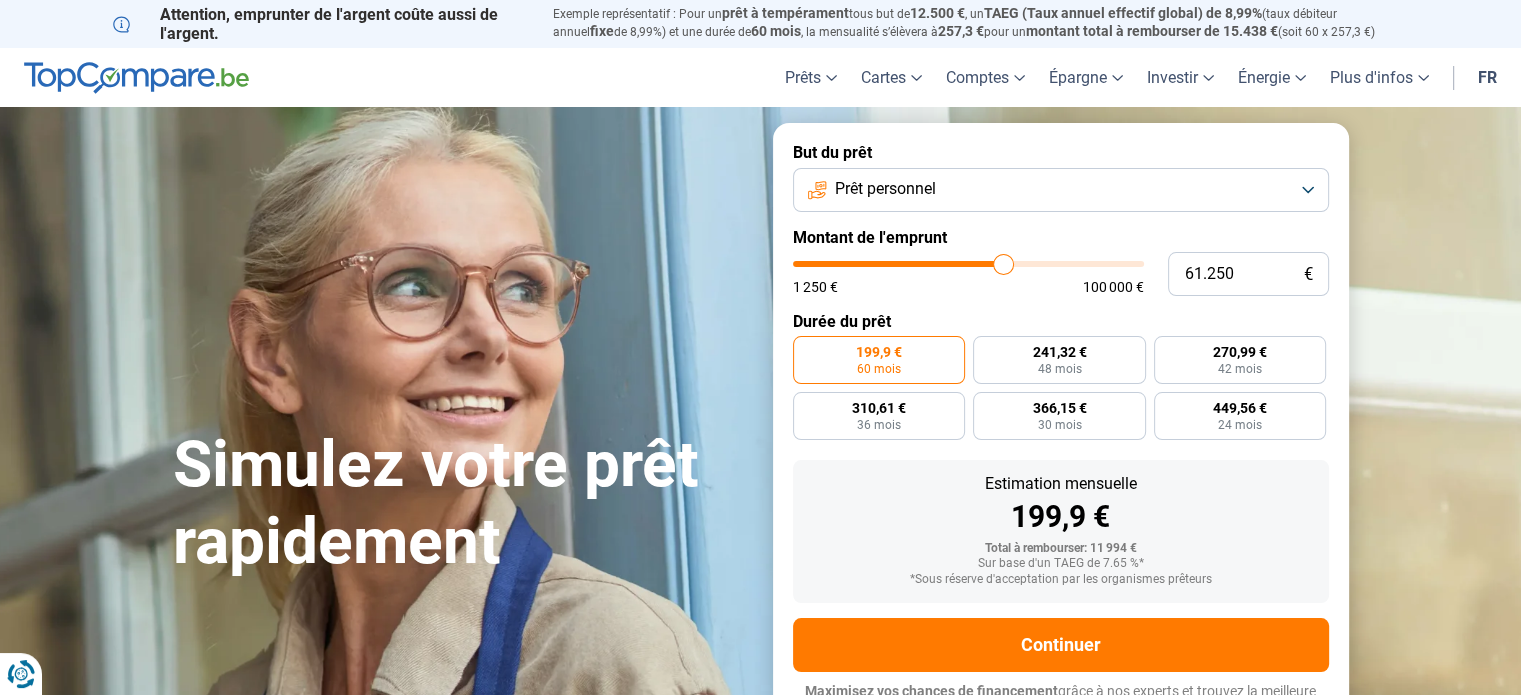 type on "62.750" 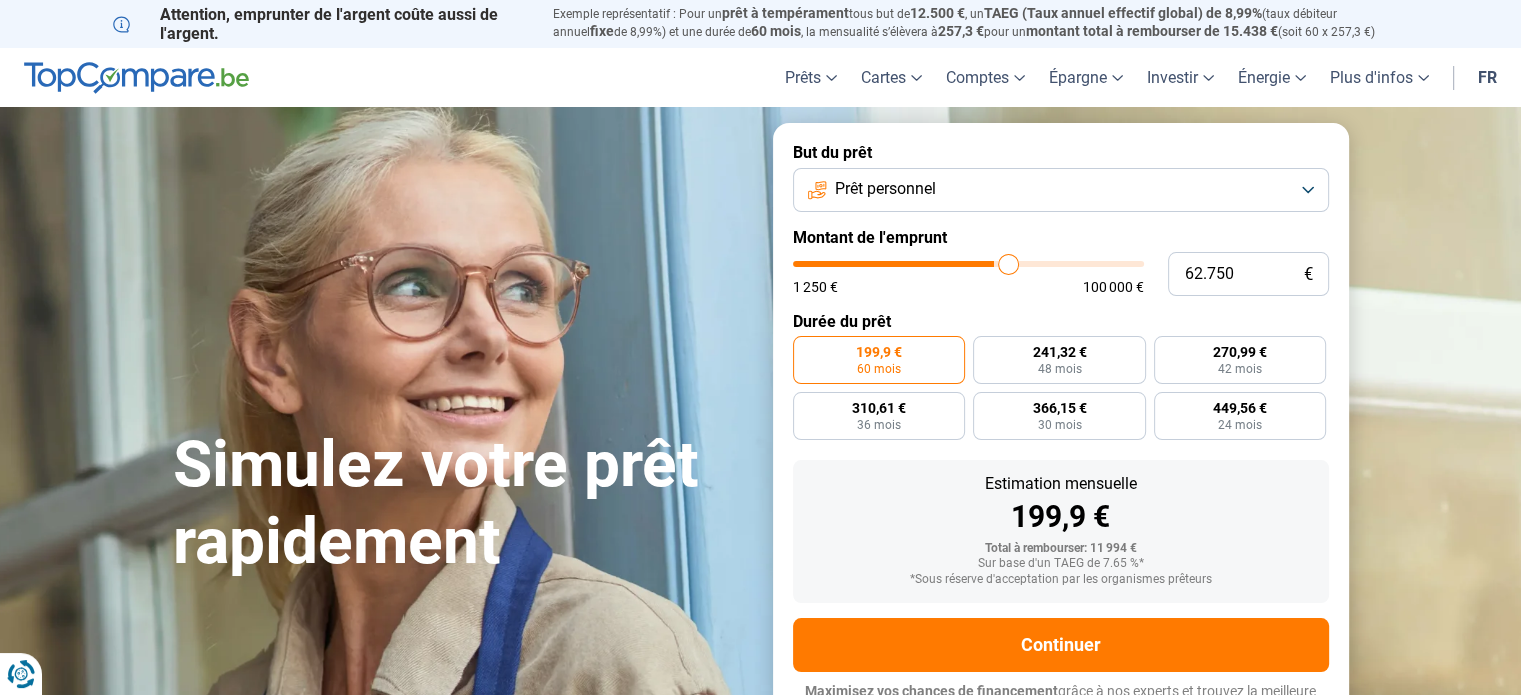 type on "64.000" 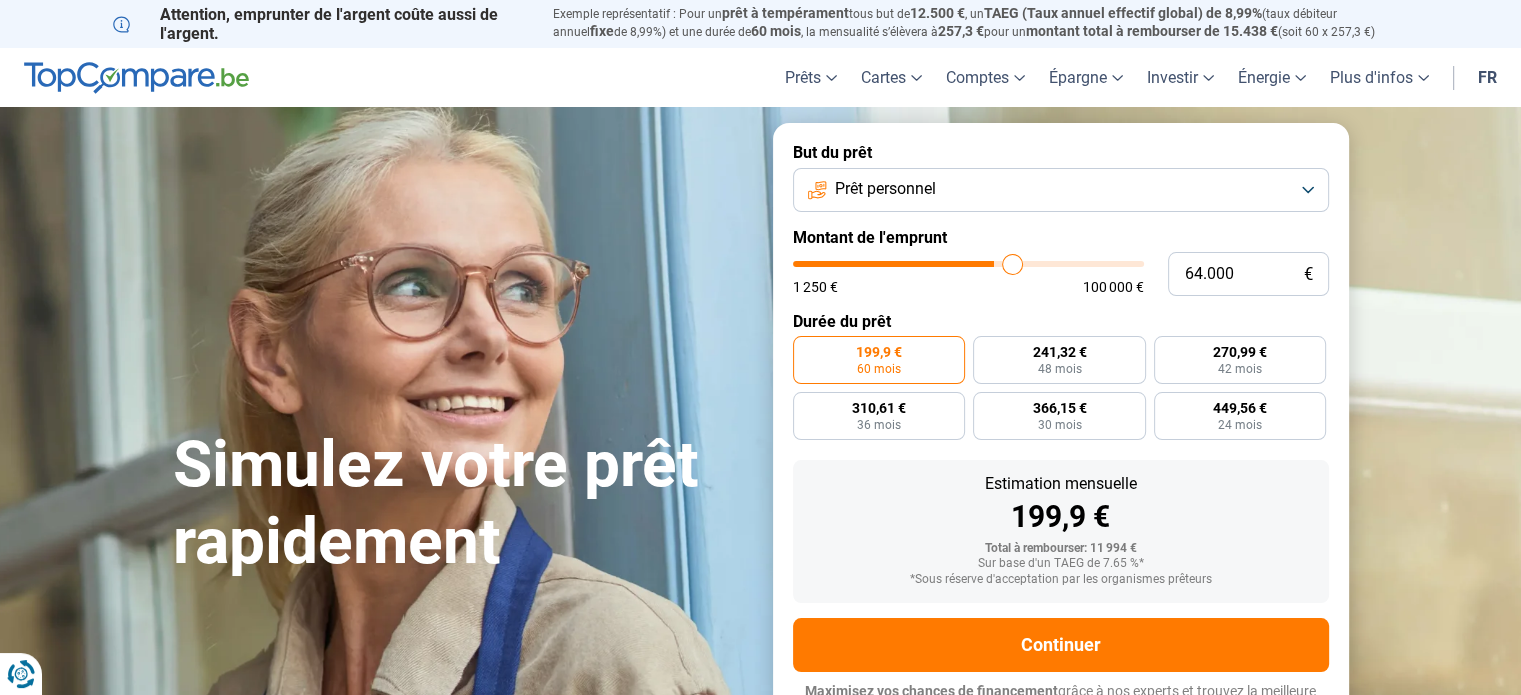 type on "65.250" 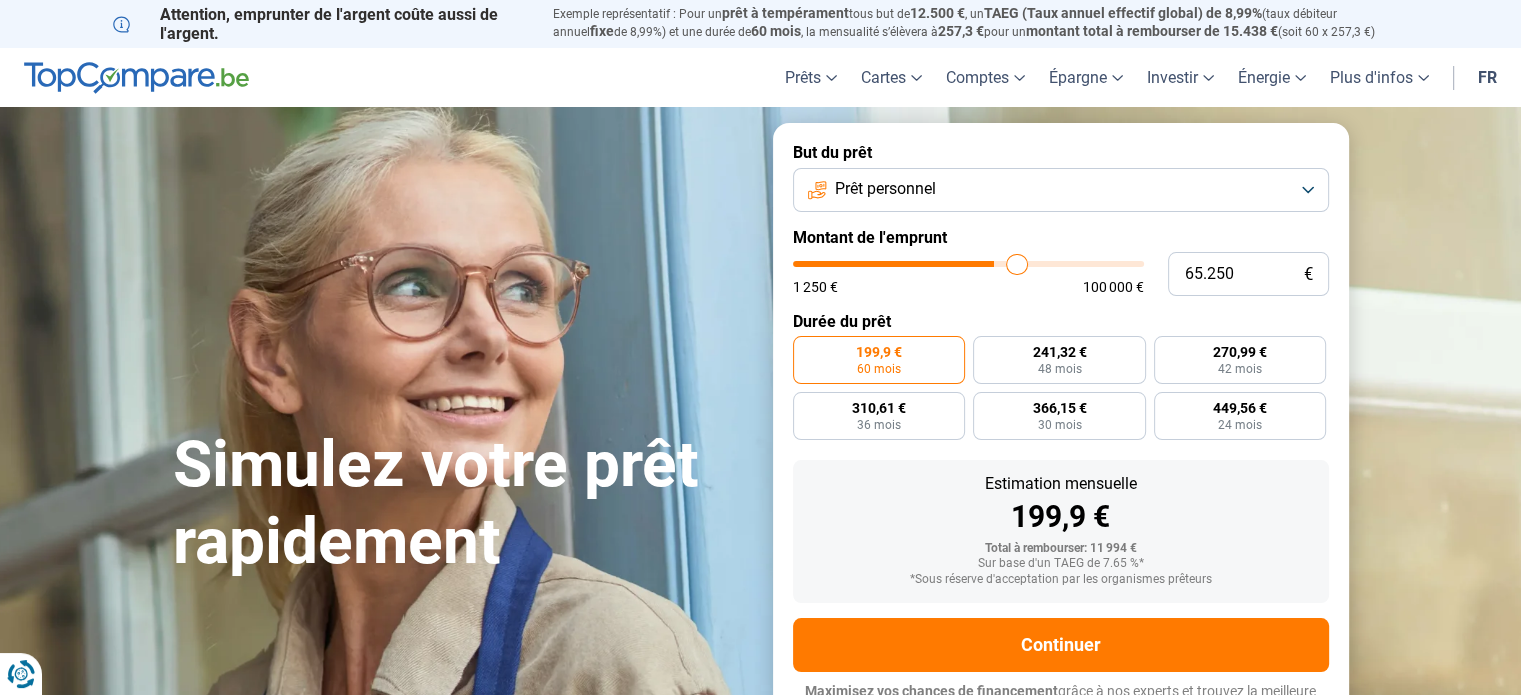 type on "66.750" 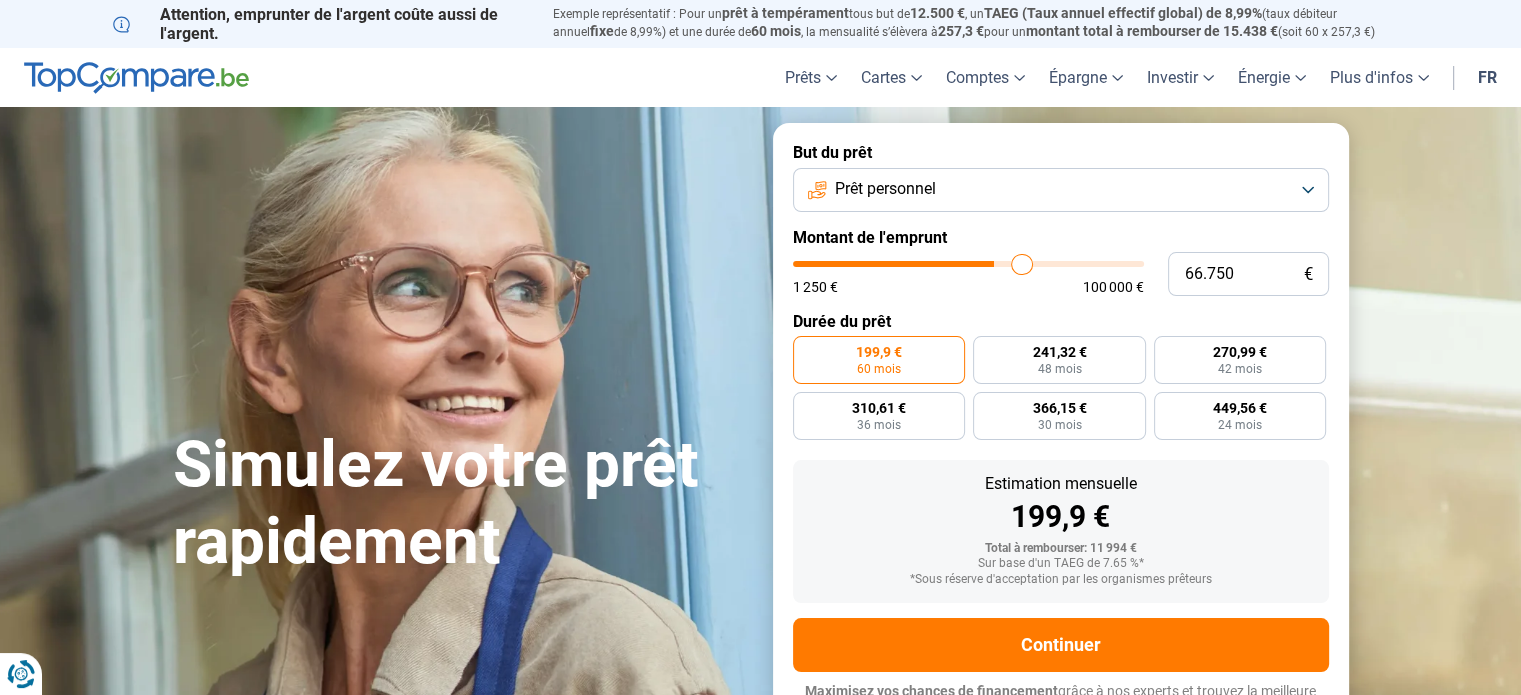 type on "67.750" 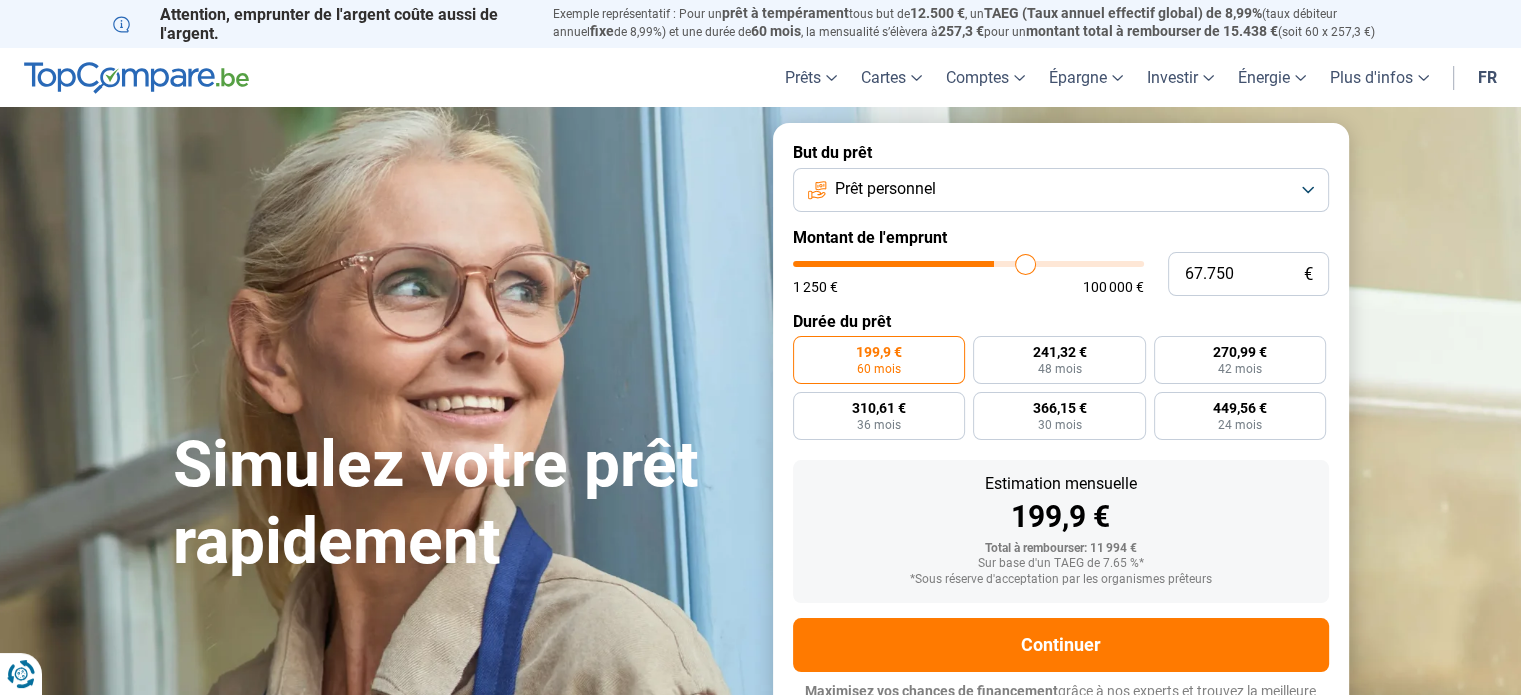 type on "68.000" 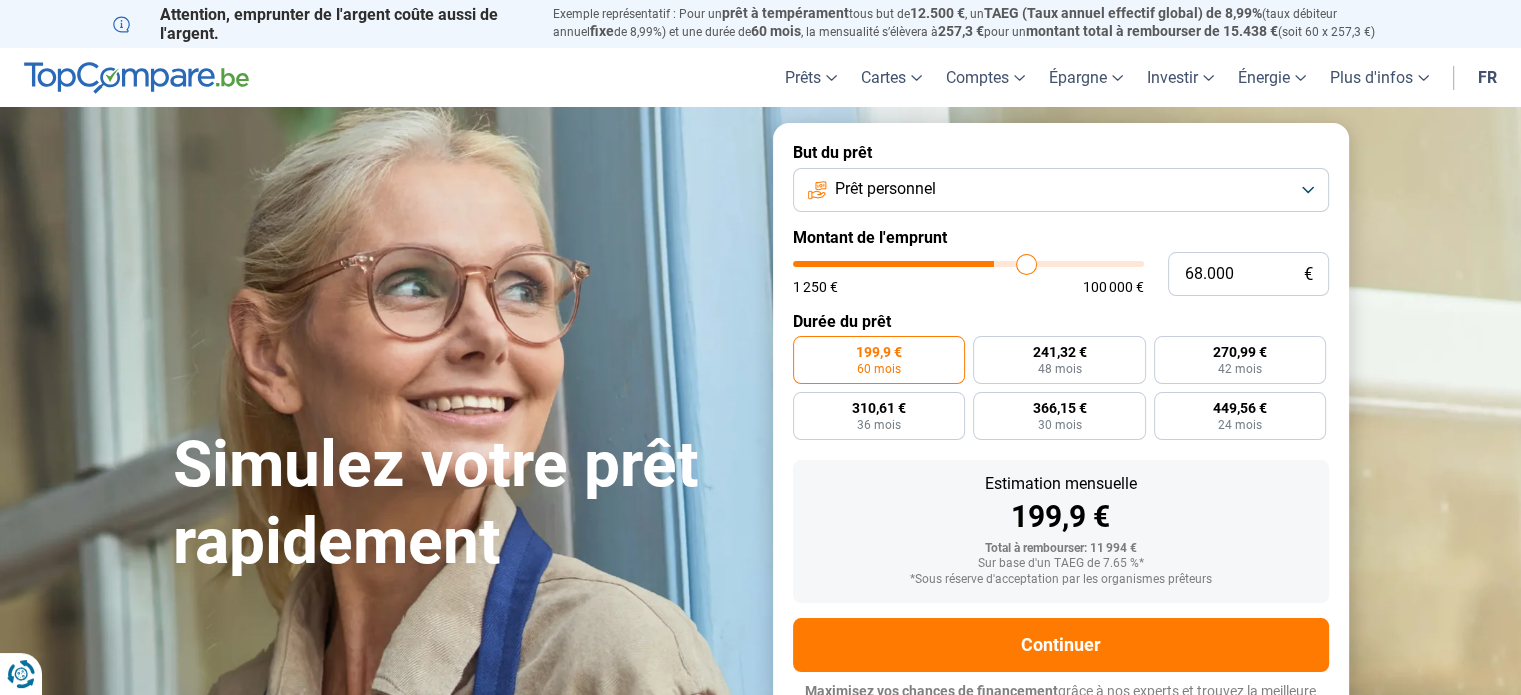 type on "68.250" 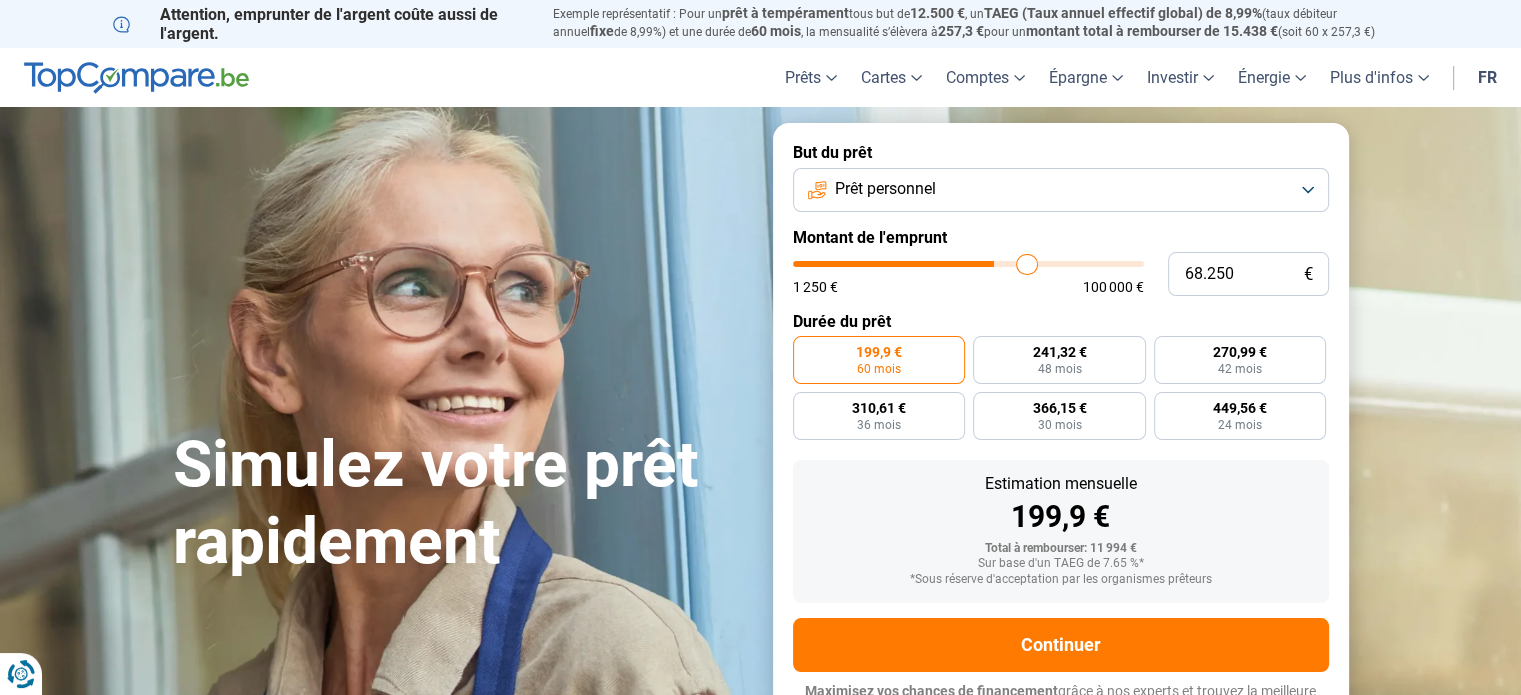 type on "68.750" 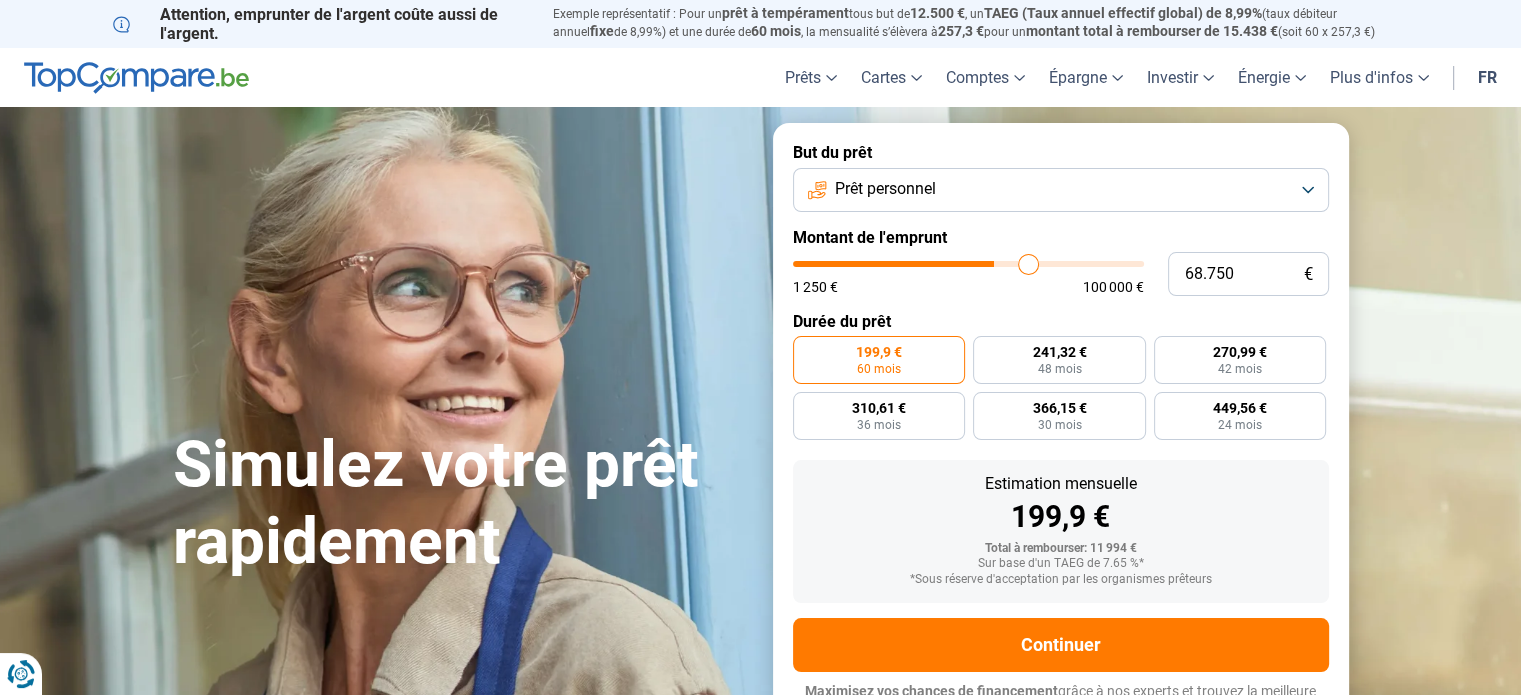 type on "69.000" 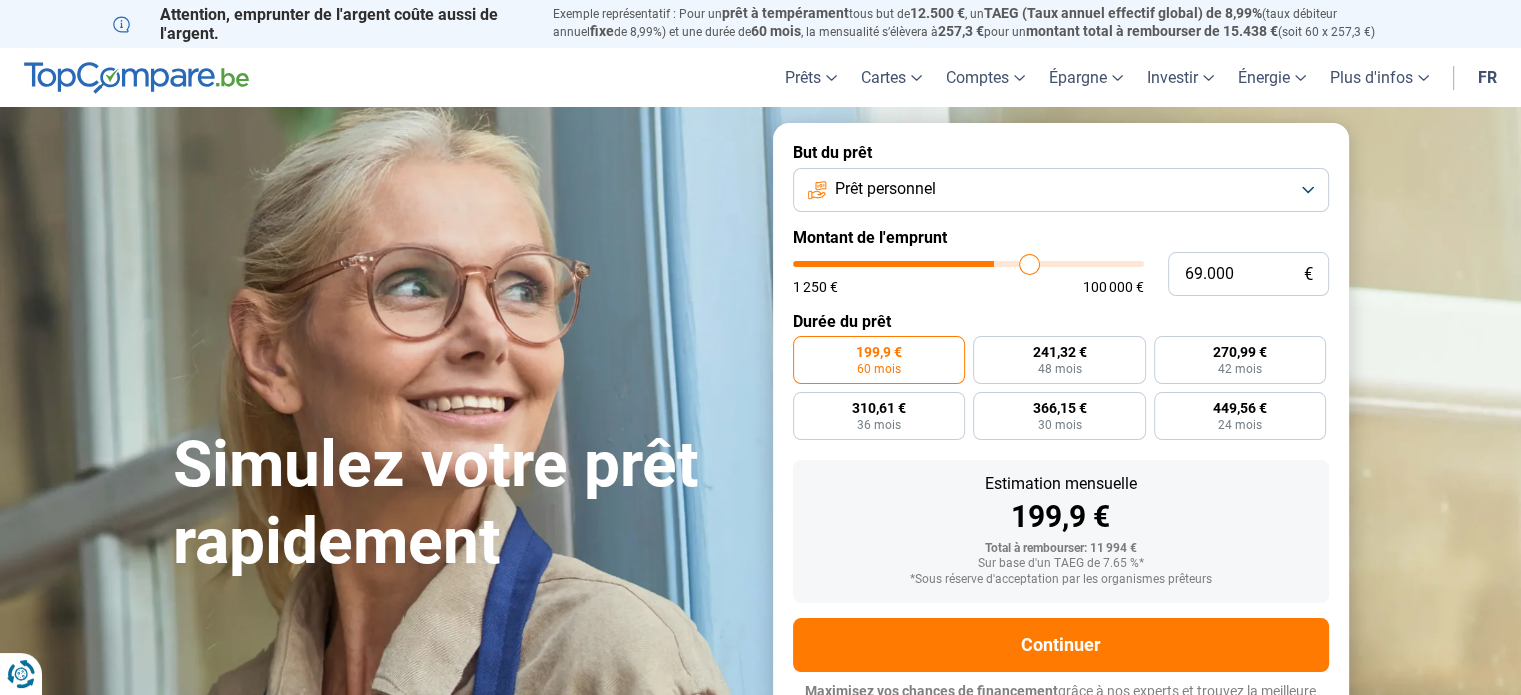 type on "69.500" 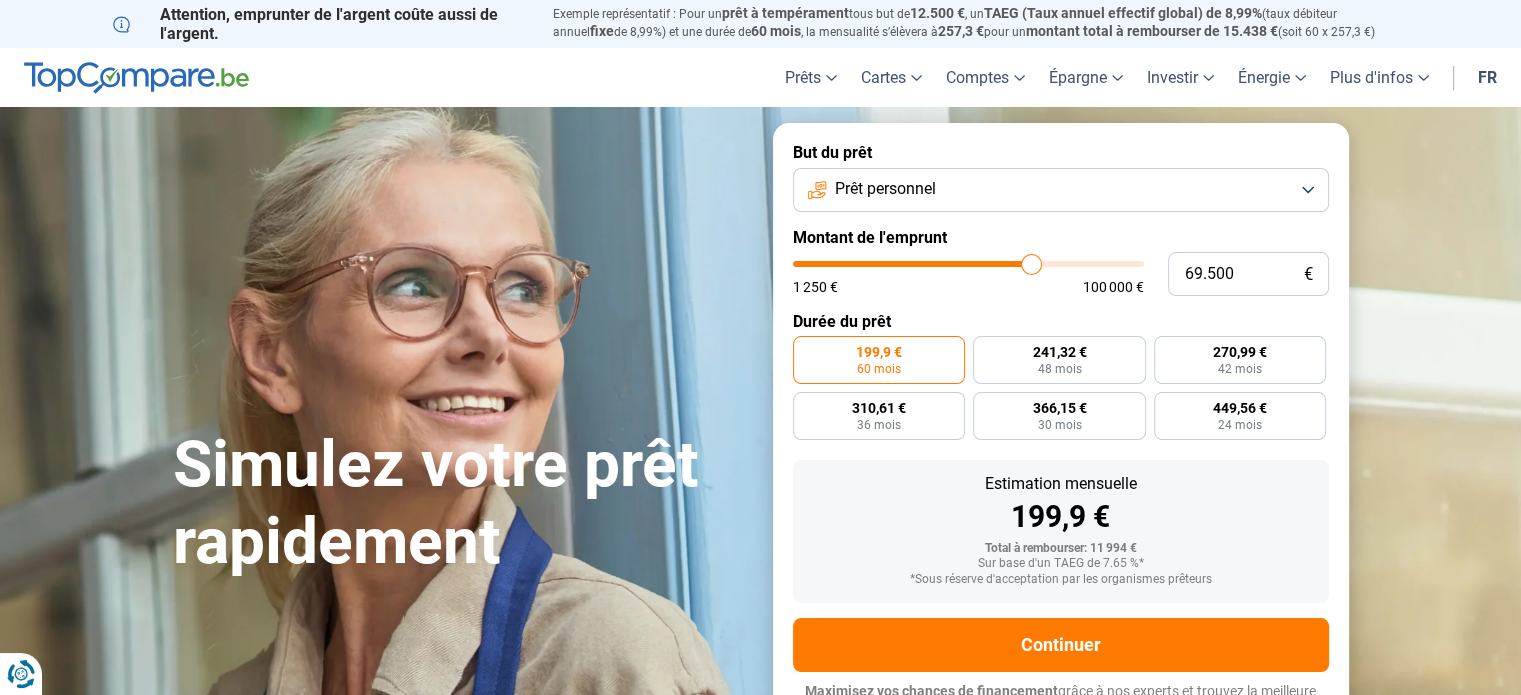 type on "69.750" 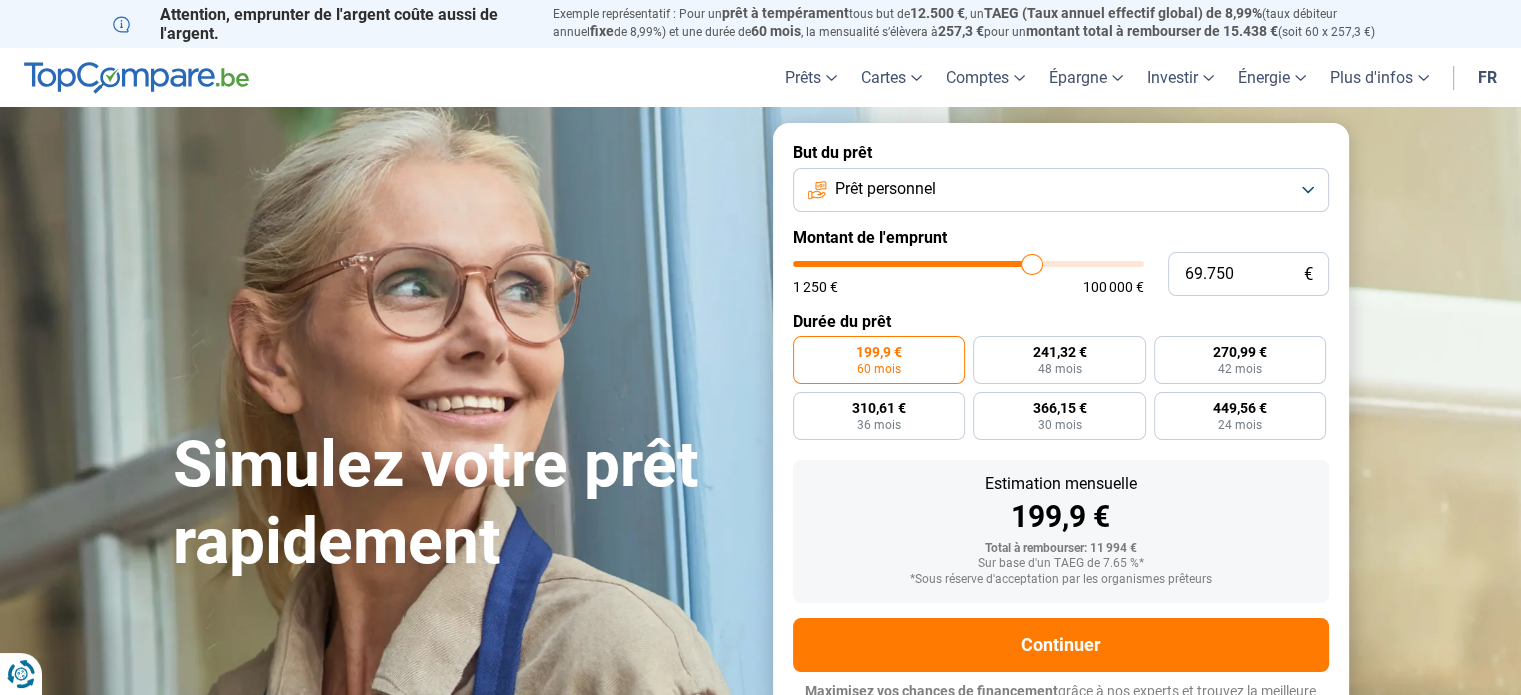 type on "69.250" 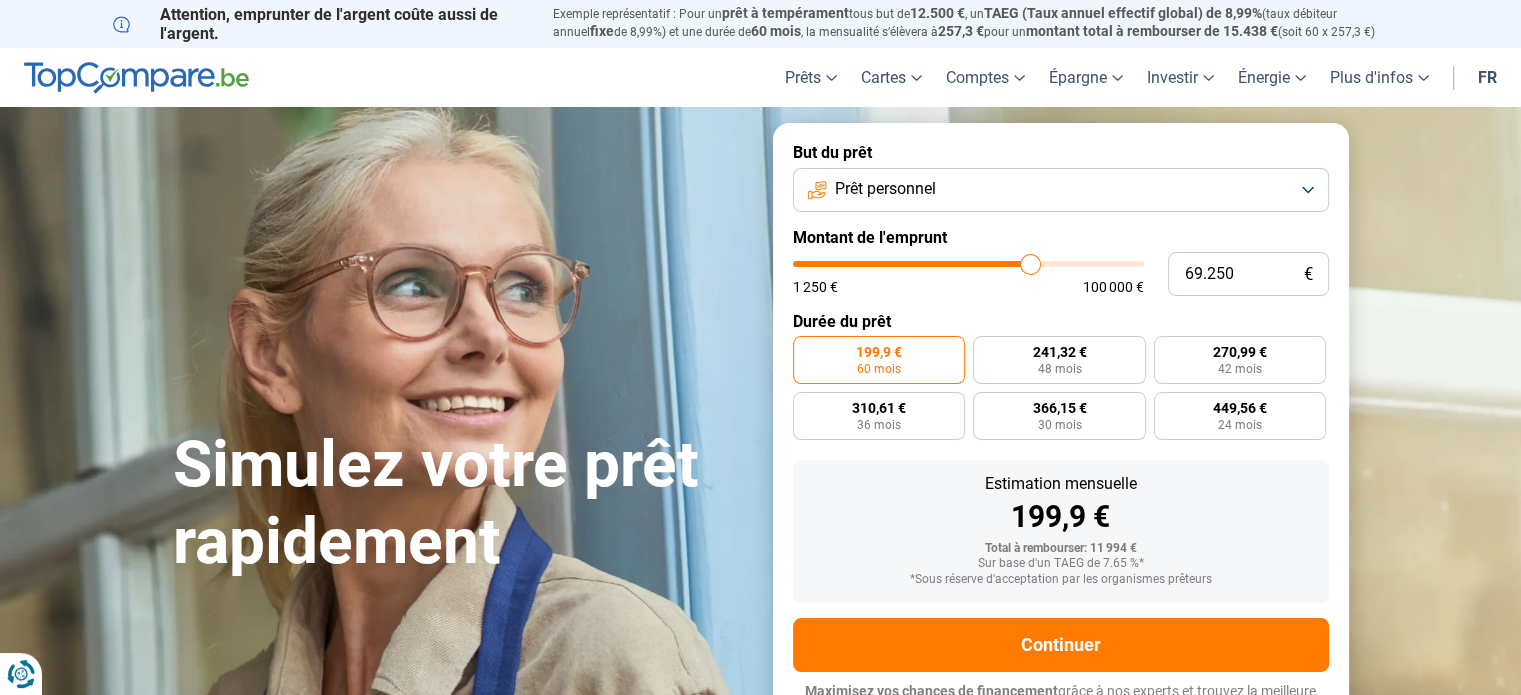 type on "68.750" 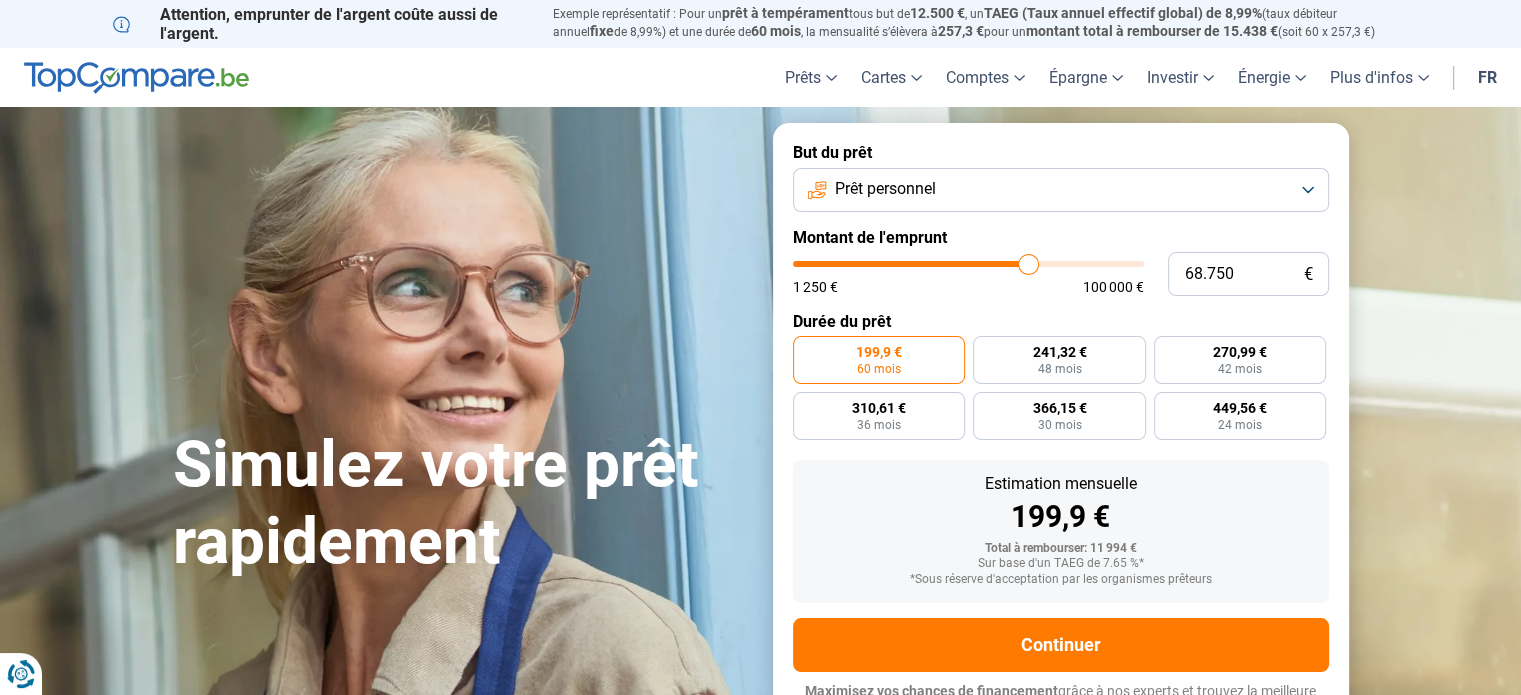 type on "68.250" 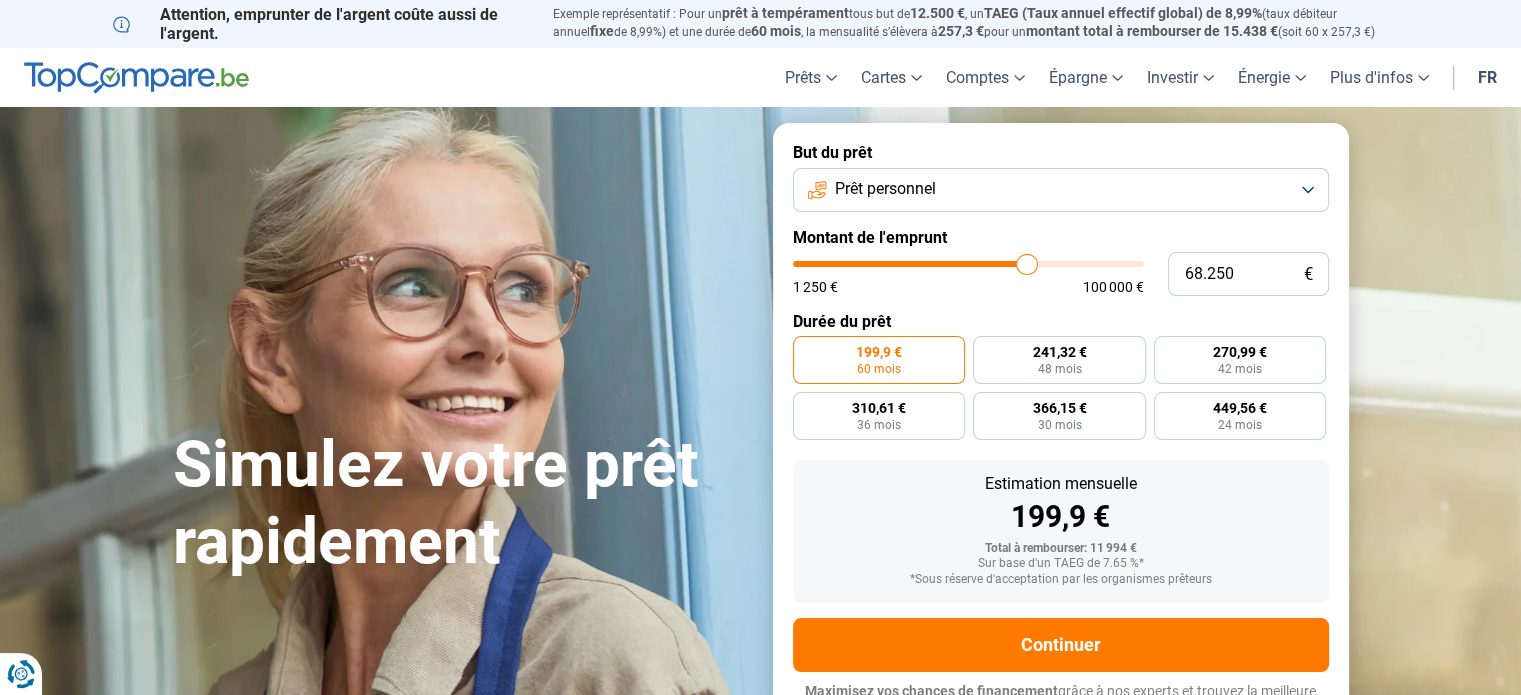 type on "66.750" 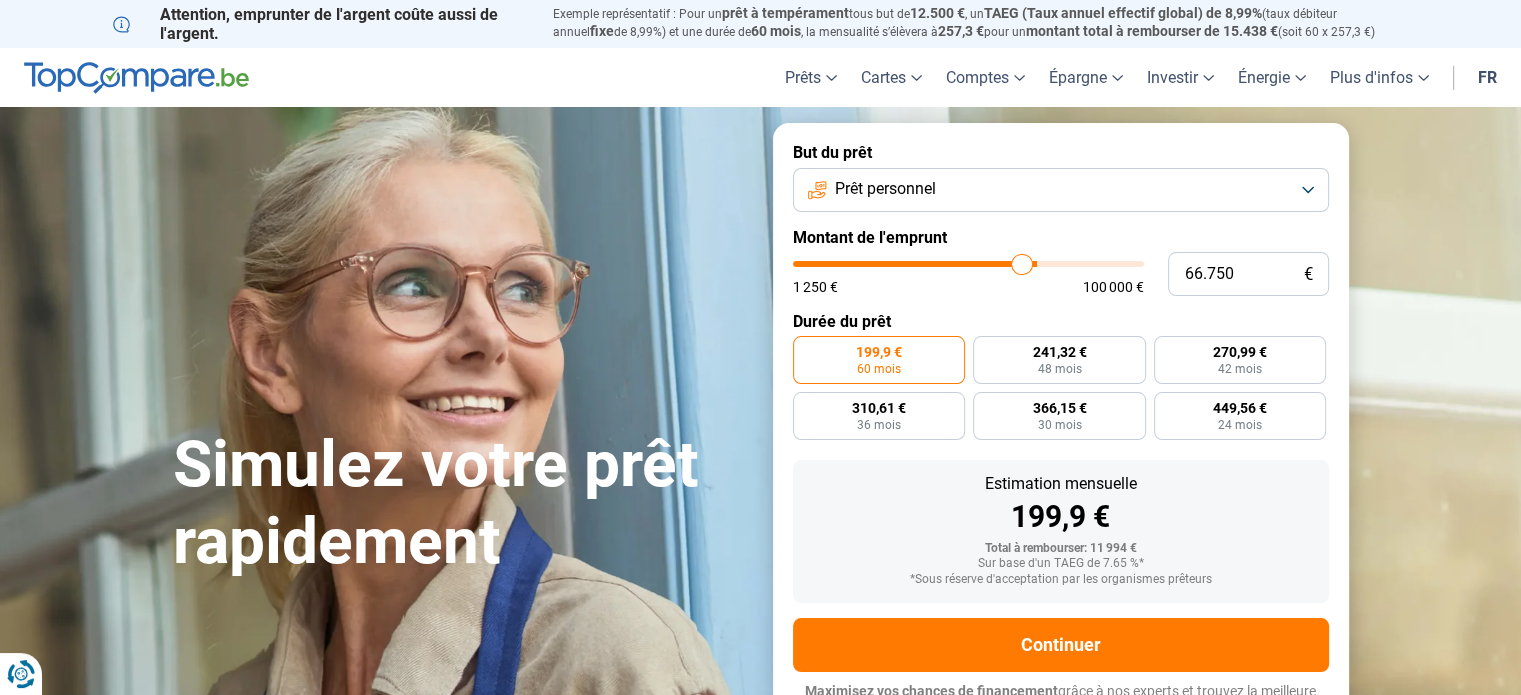 type on "64.750" 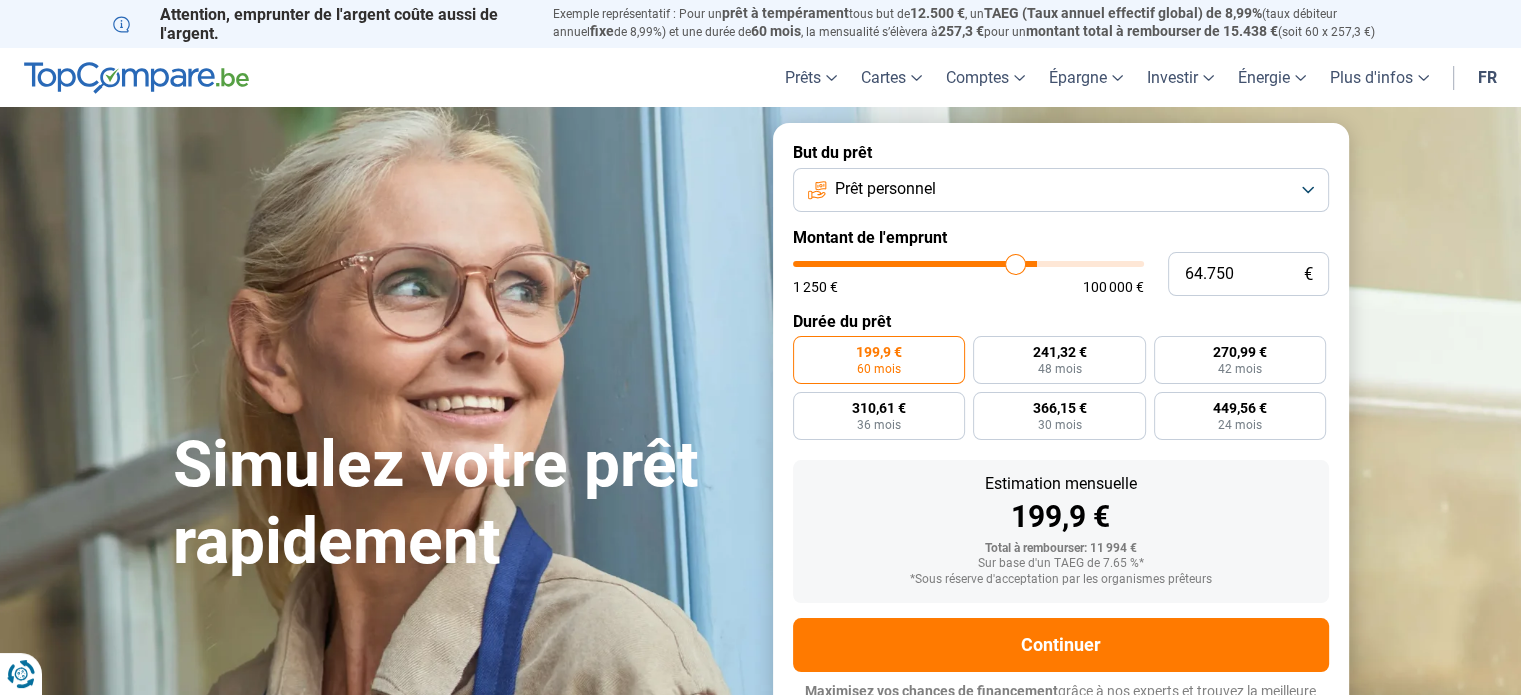 type on "62.500" 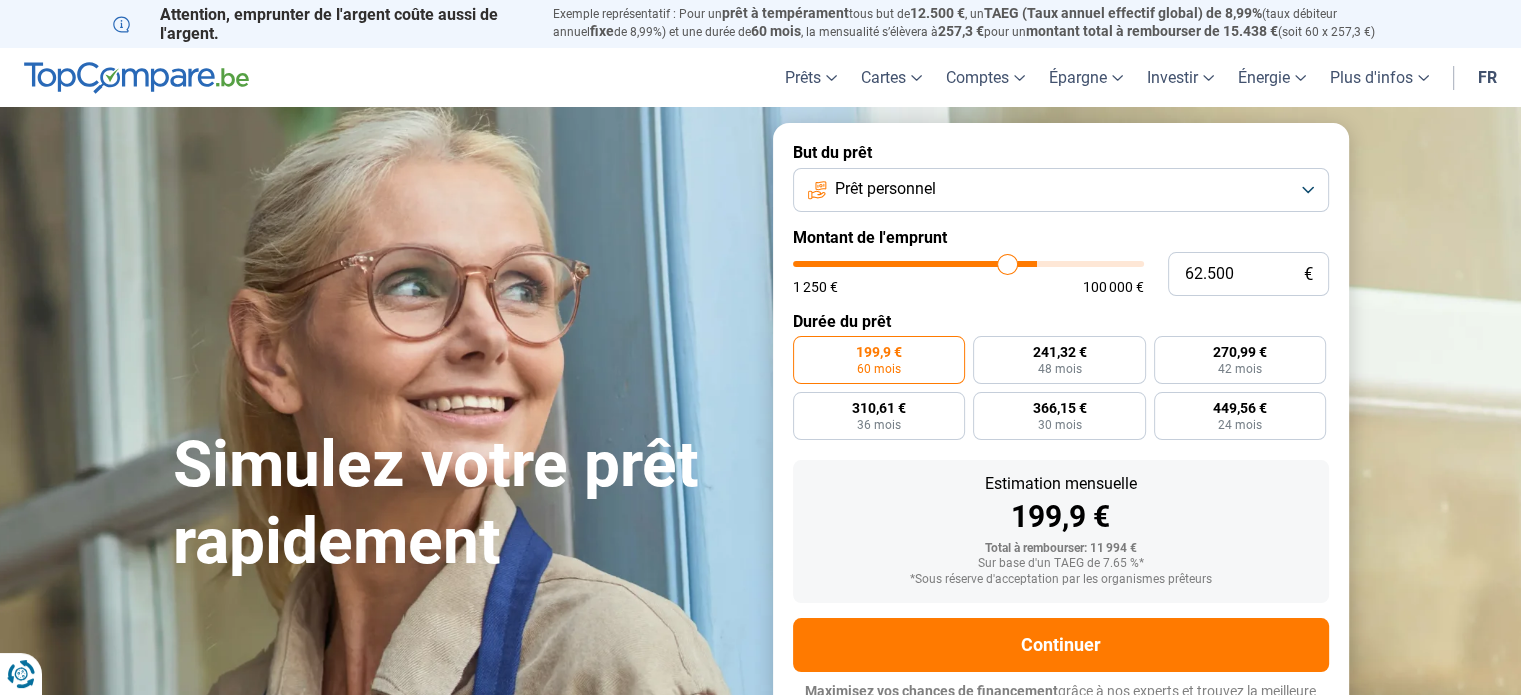 type on "58.250" 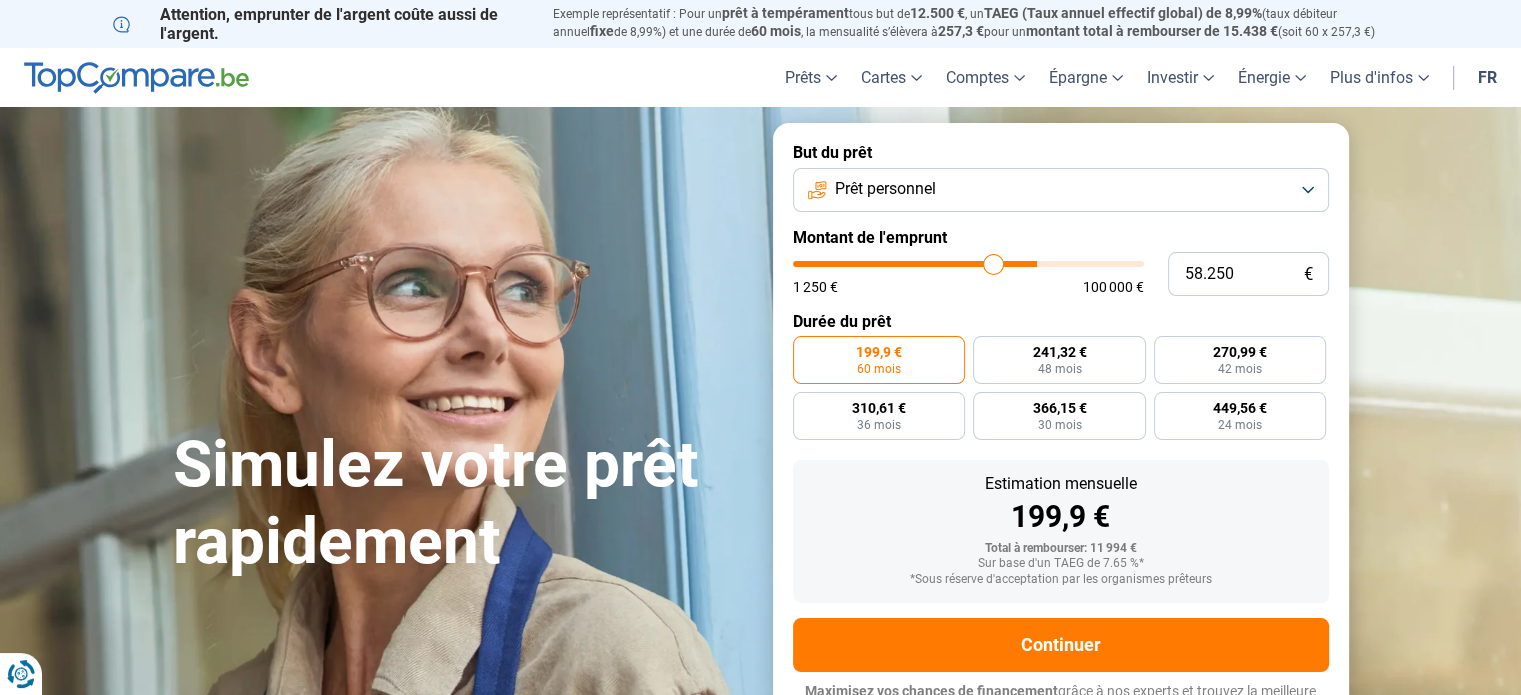 type on "52.500" 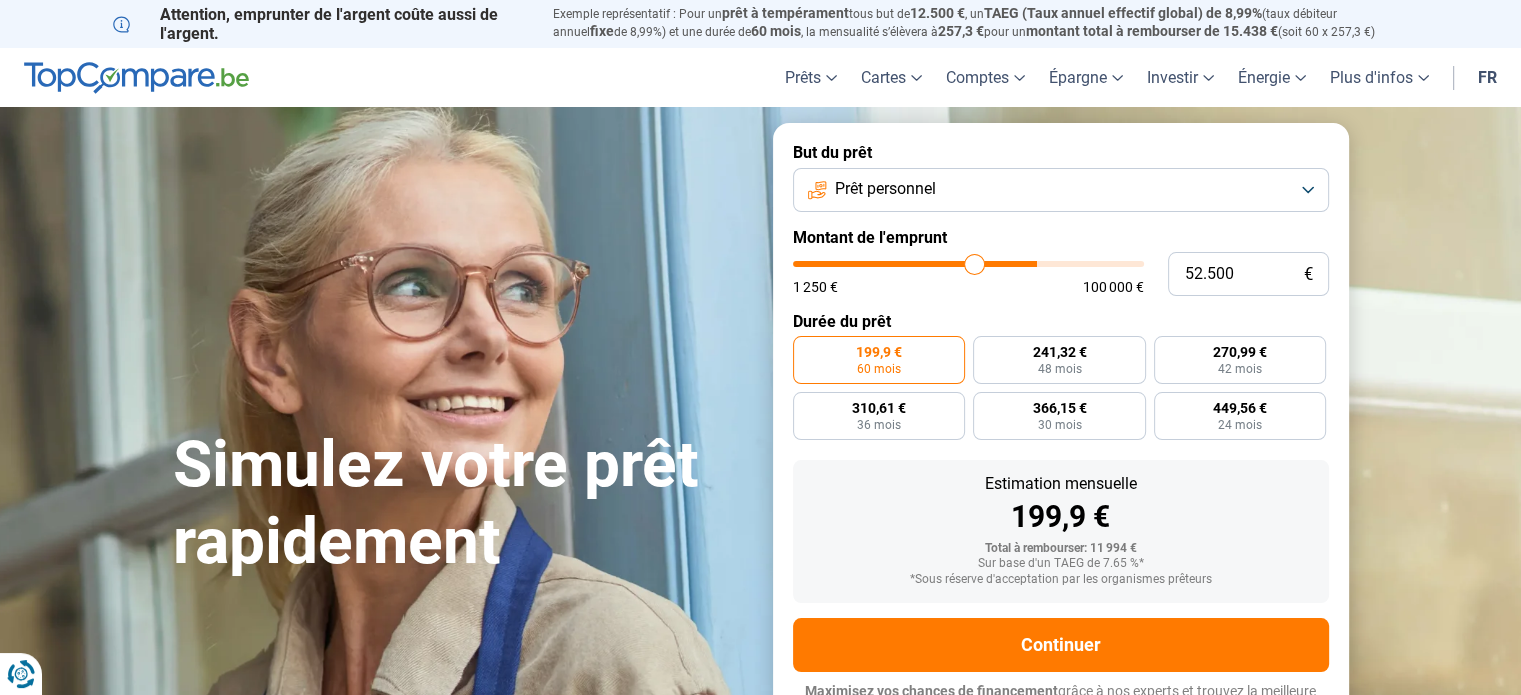 type on "46.250" 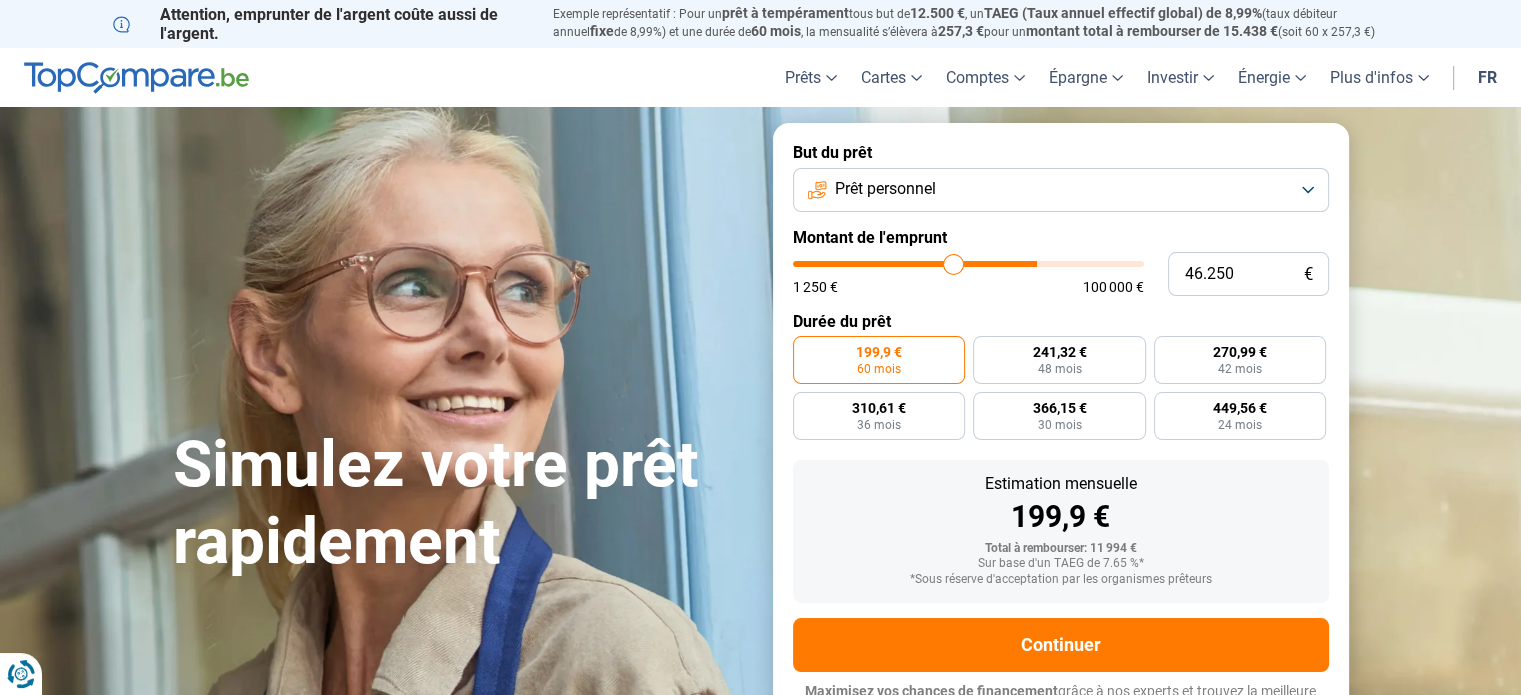 type on "37.750" 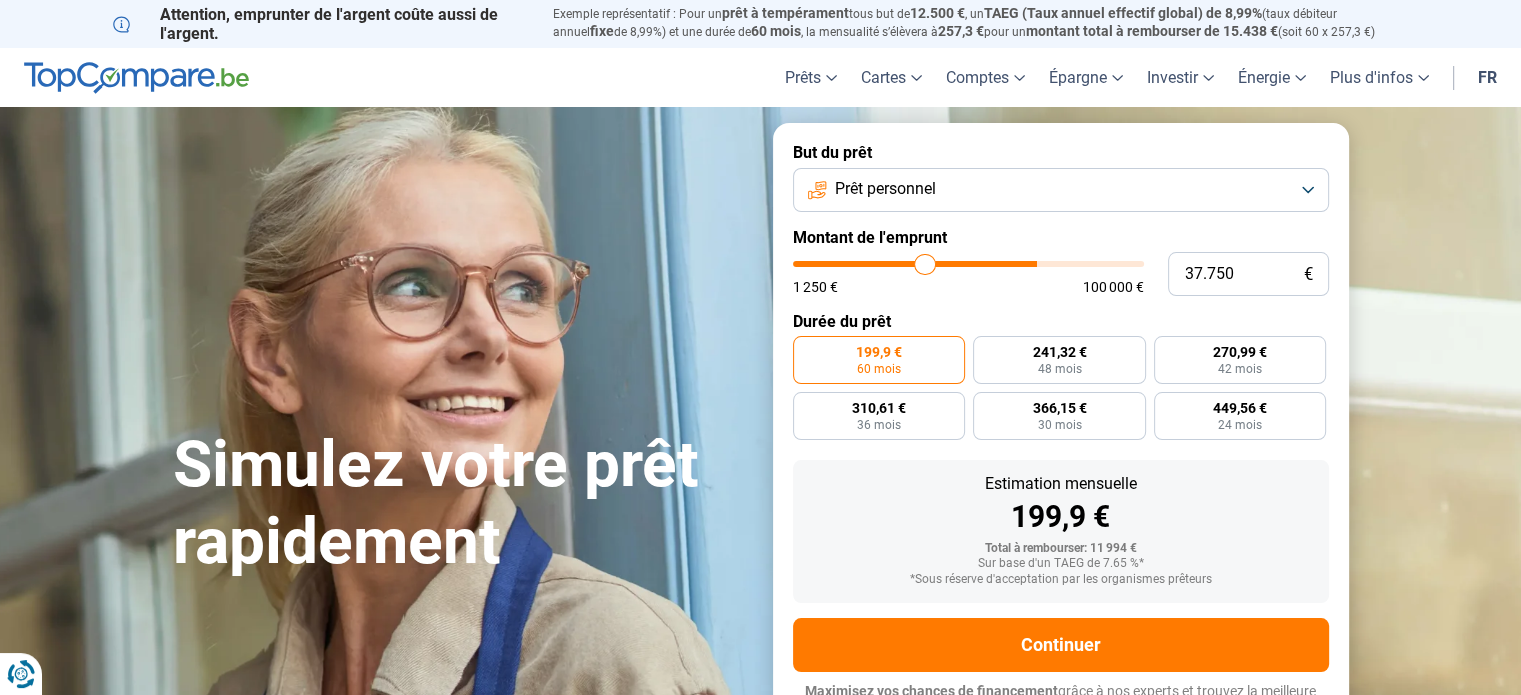 type on "34.750" 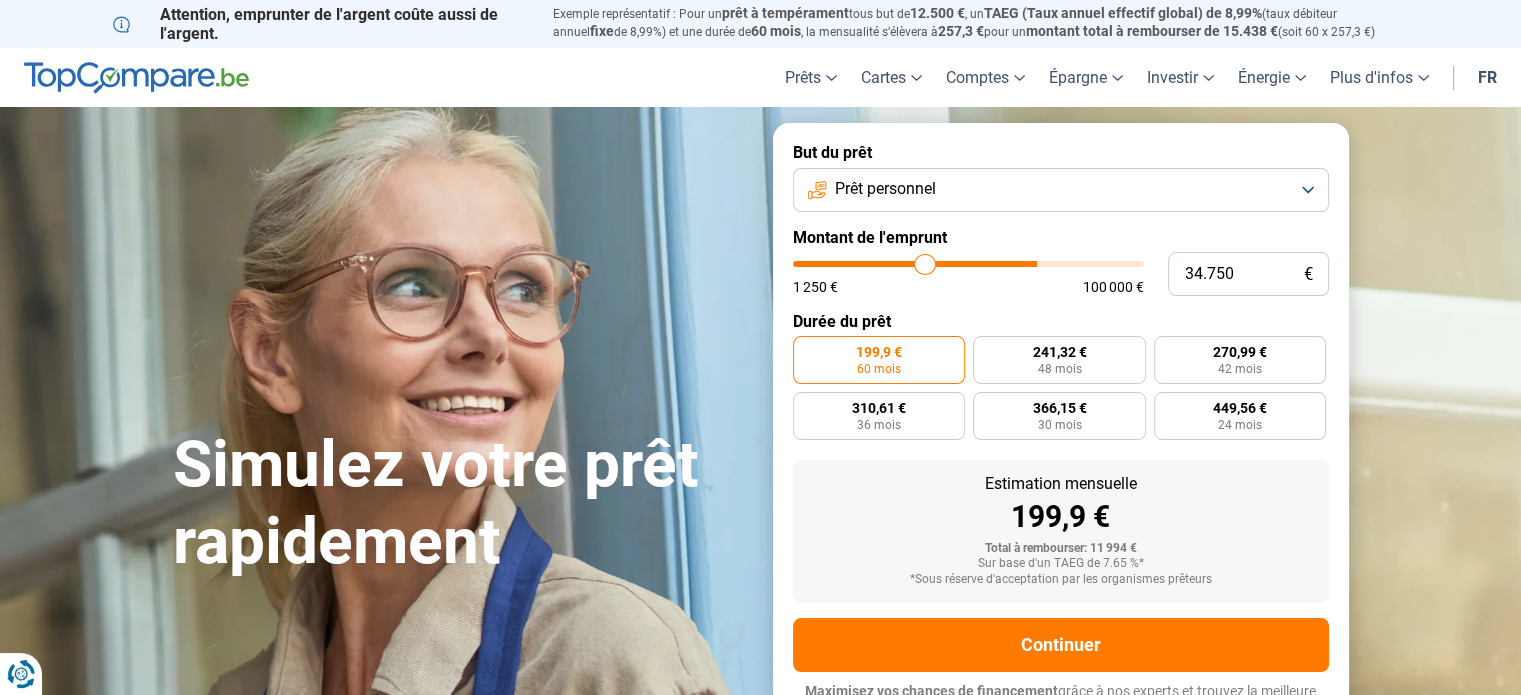 type on "34750" 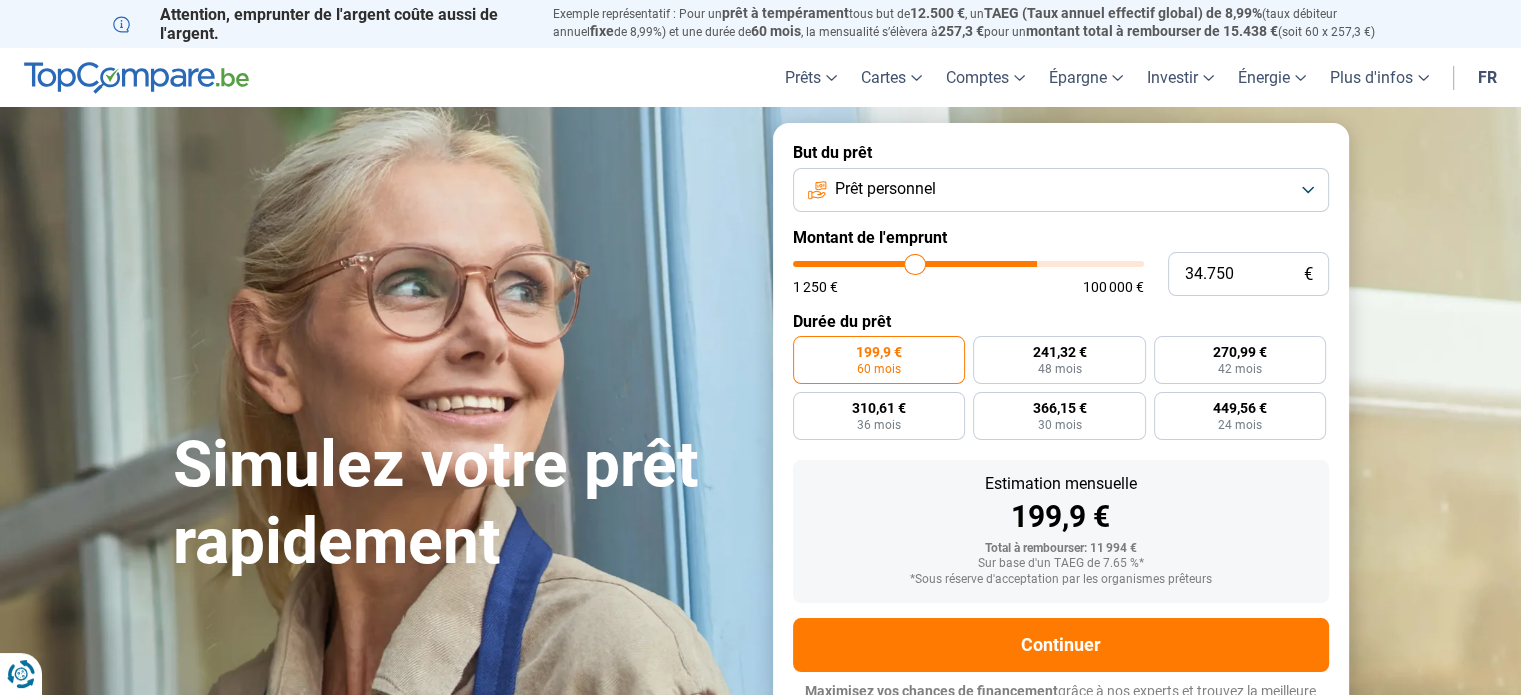 type on "32.250" 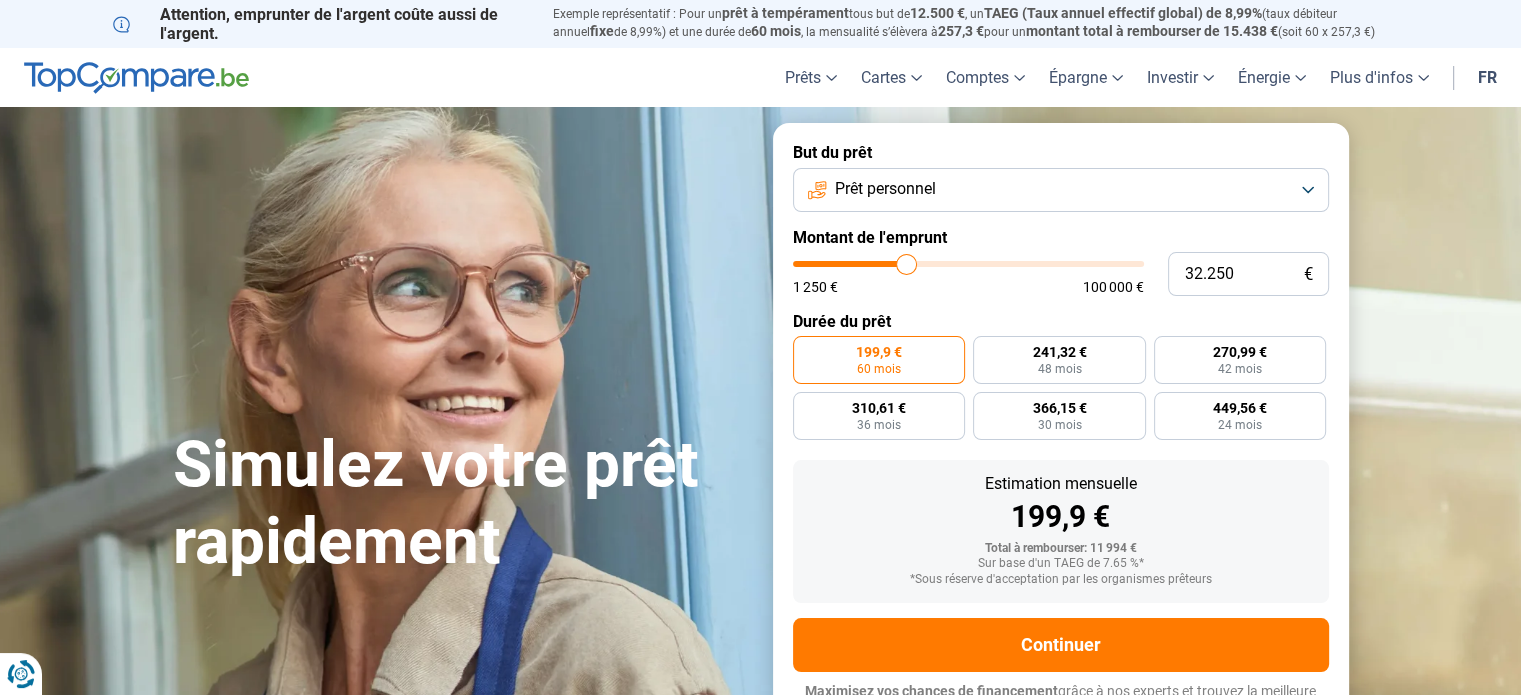 type on "31.500" 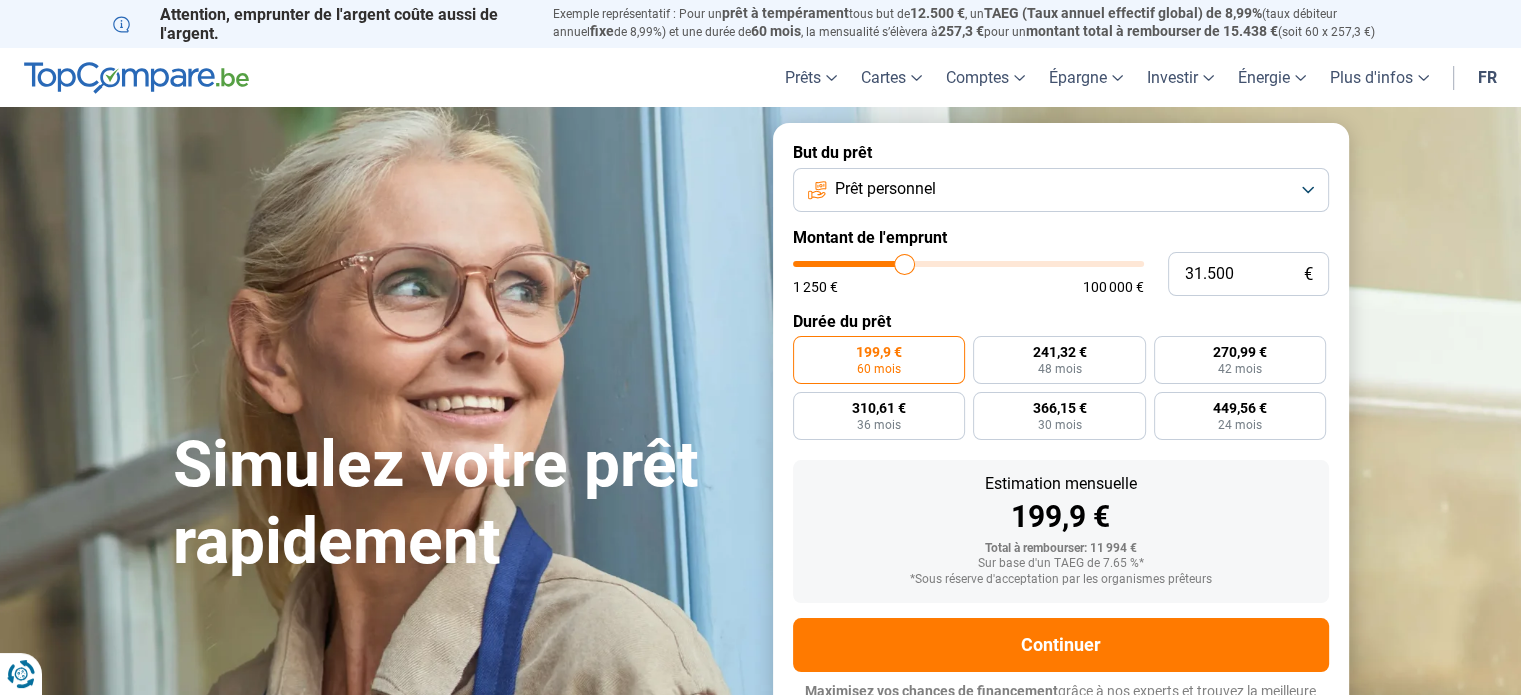 type on "31.000" 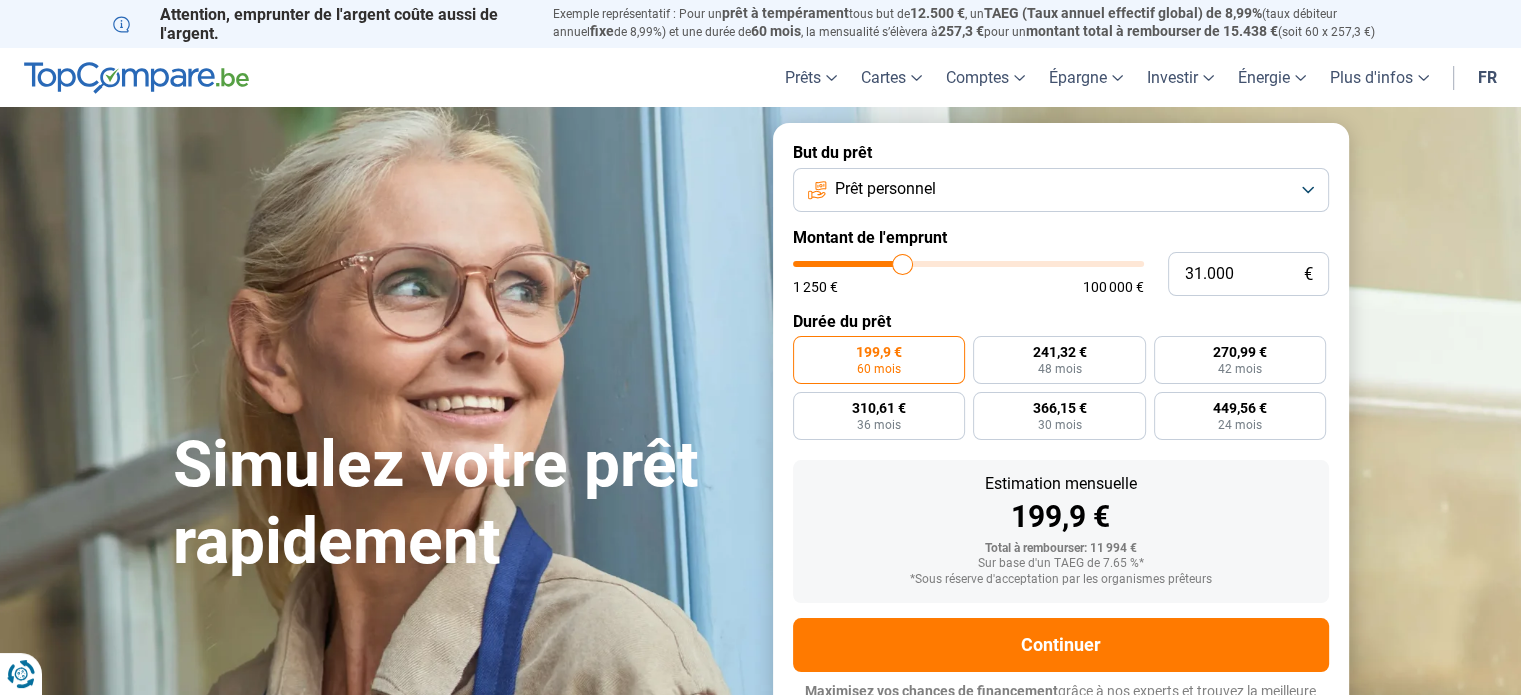 radio on "false" 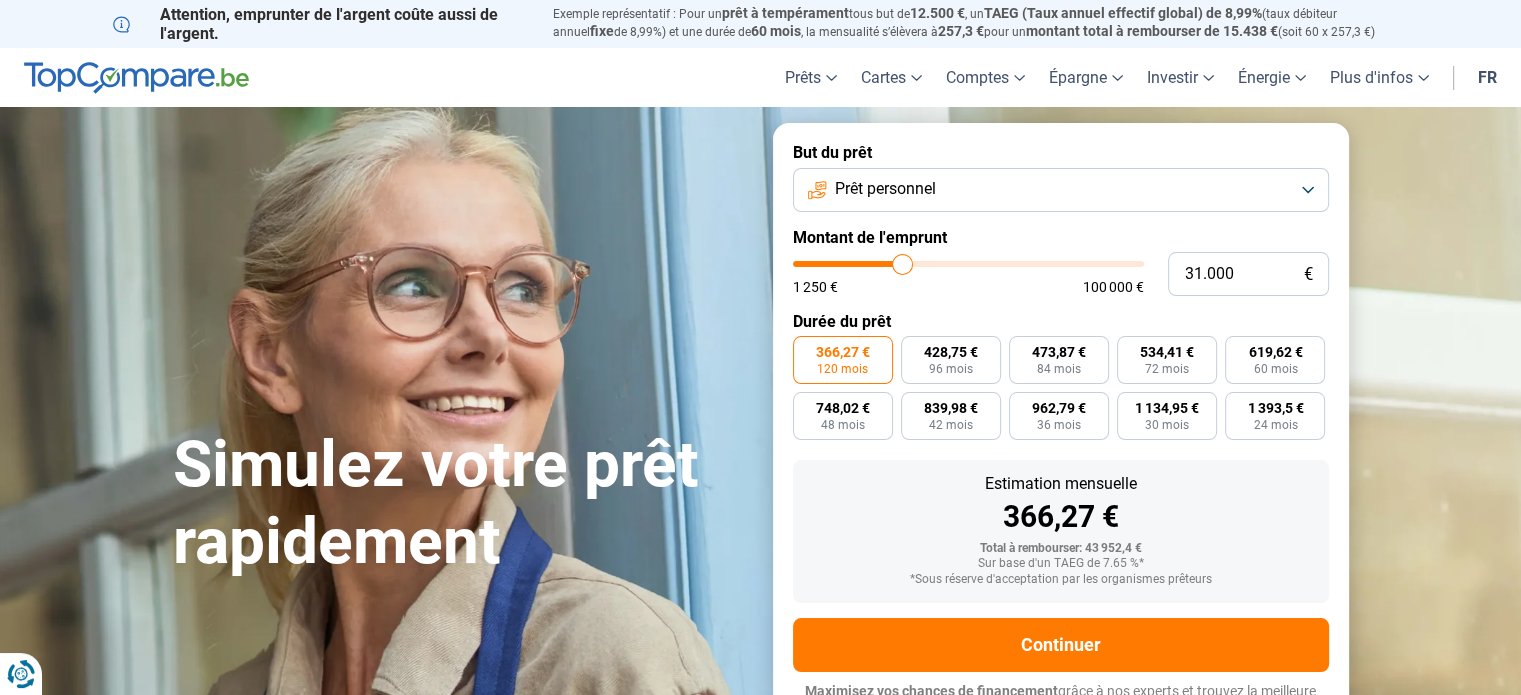 scroll, scrollTop: 27, scrollLeft: 0, axis: vertical 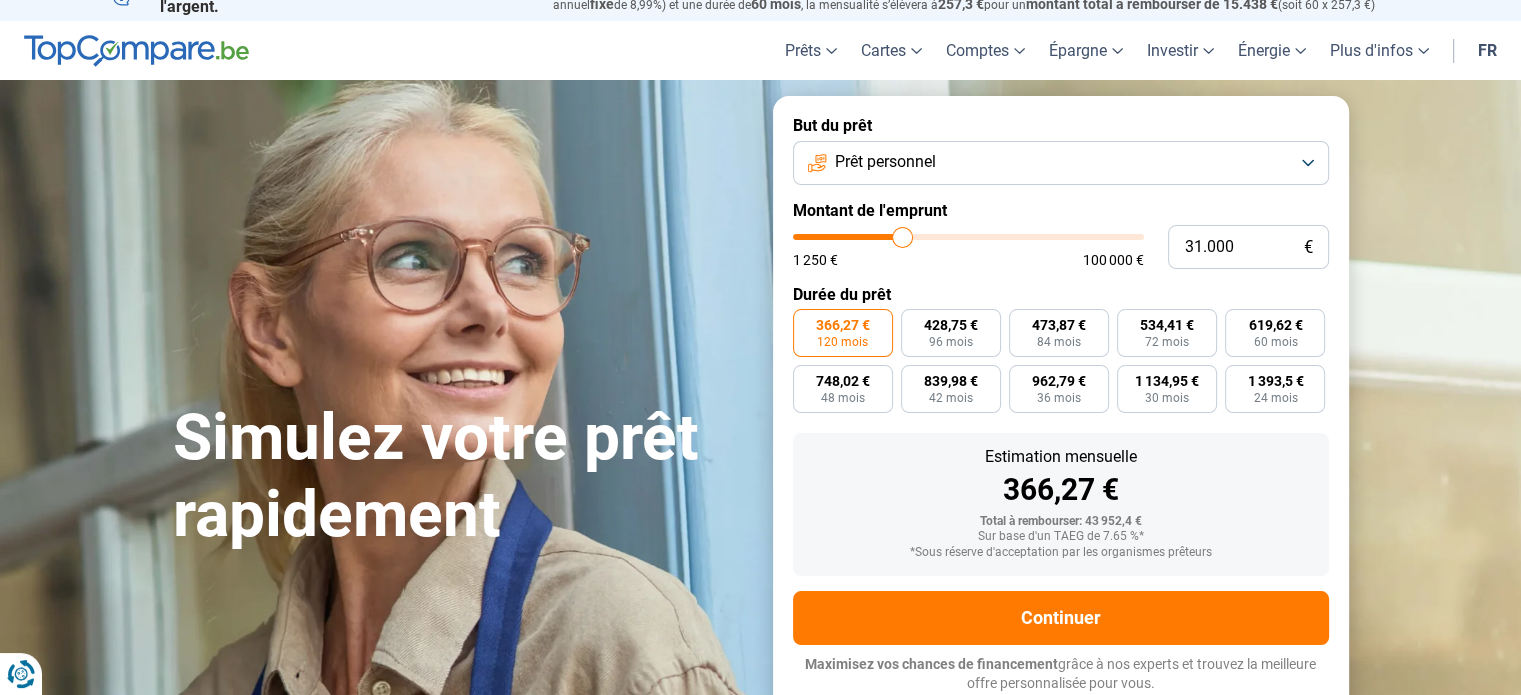 type on "22.000" 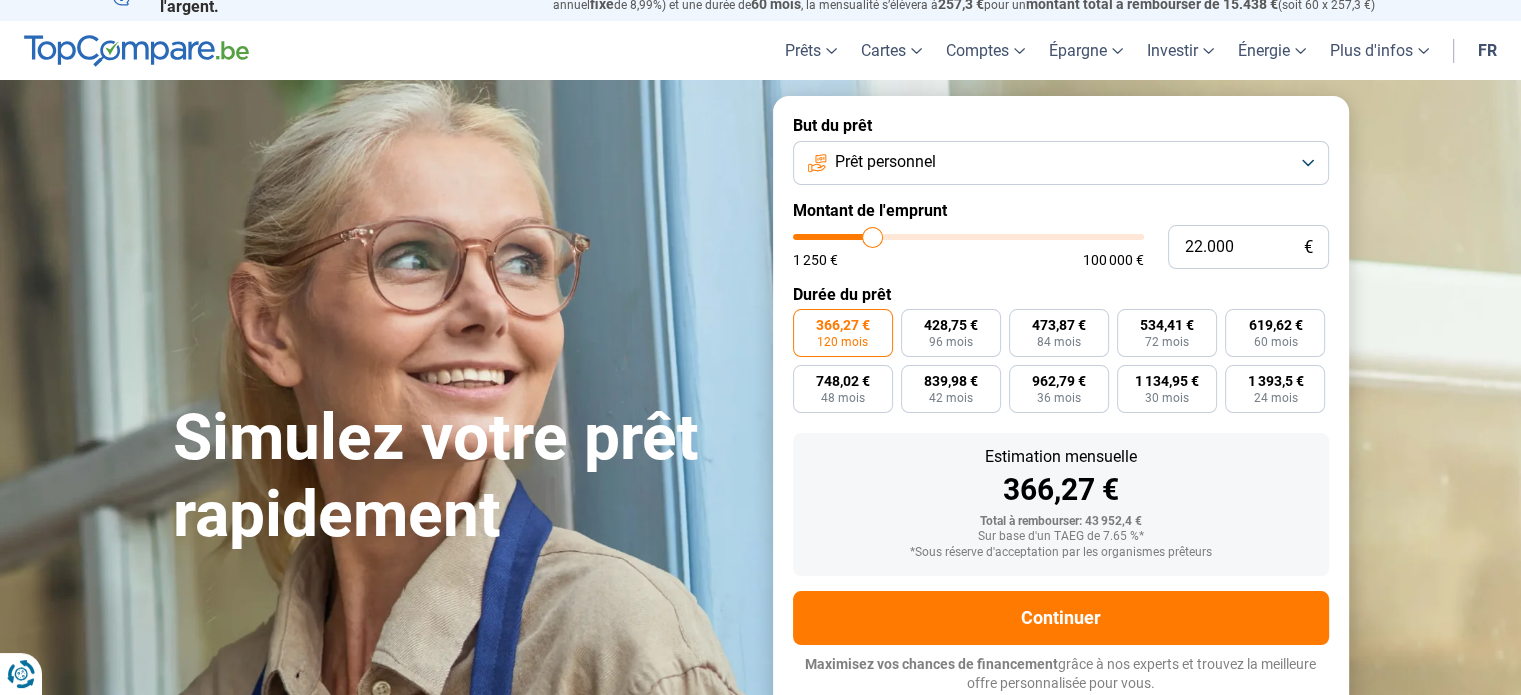 drag, startPoint x: 902, startPoint y: 277, endPoint x: 872, endPoint y: 258, distance: 35.510563 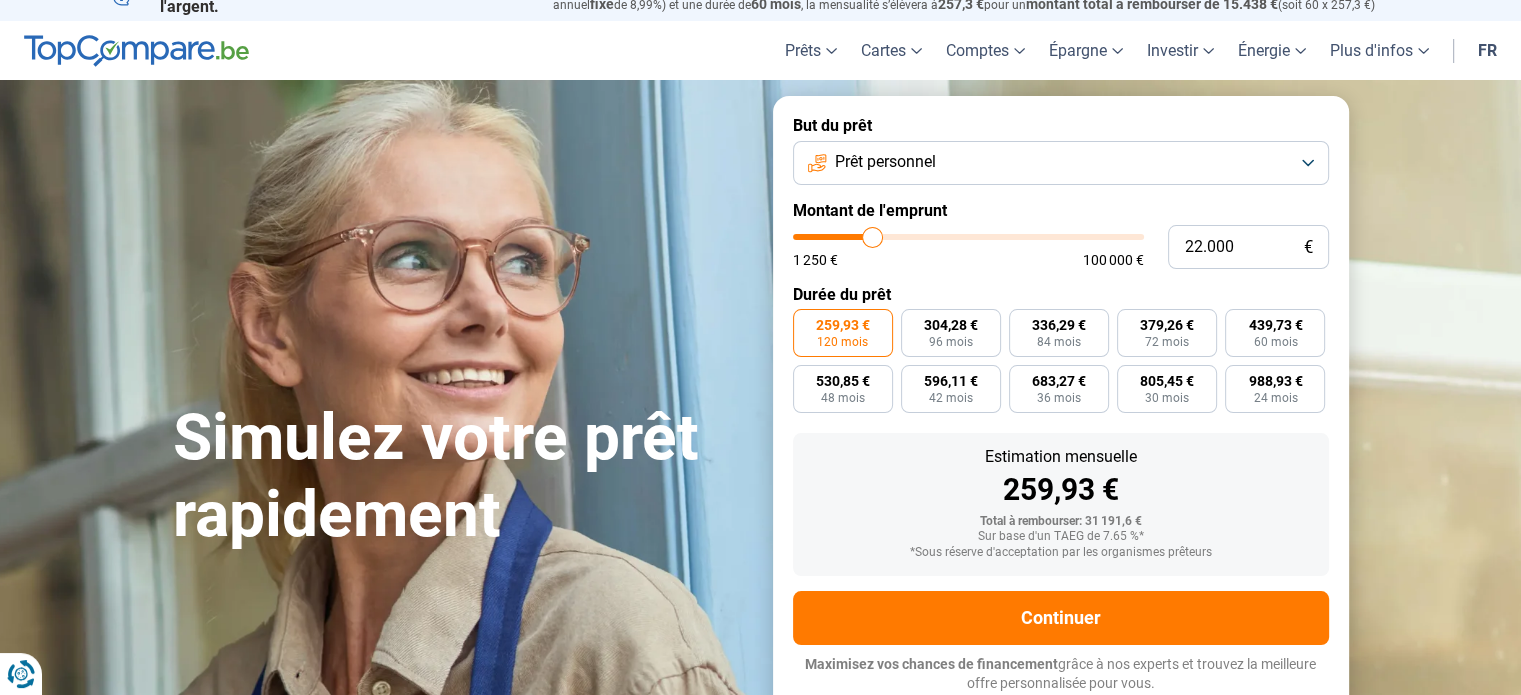 type on "27.500" 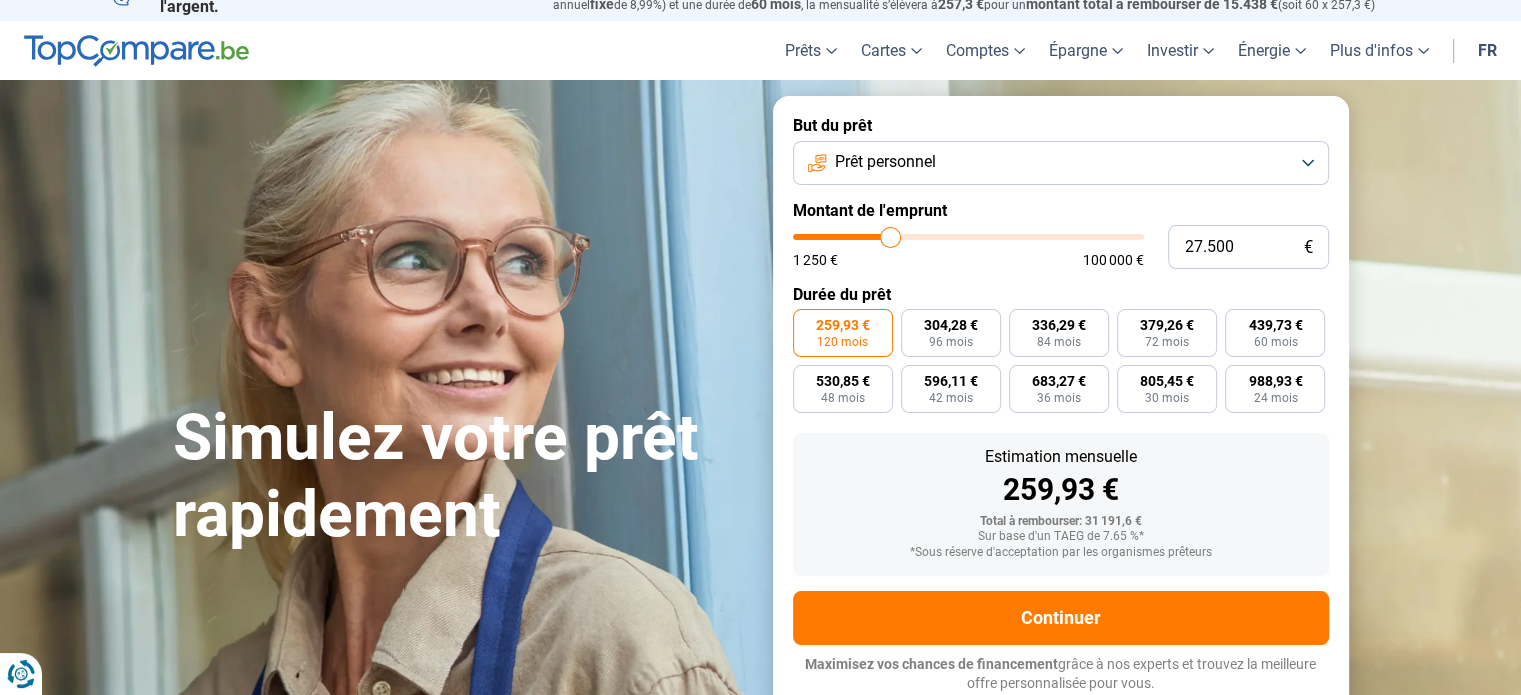 type on "27500" 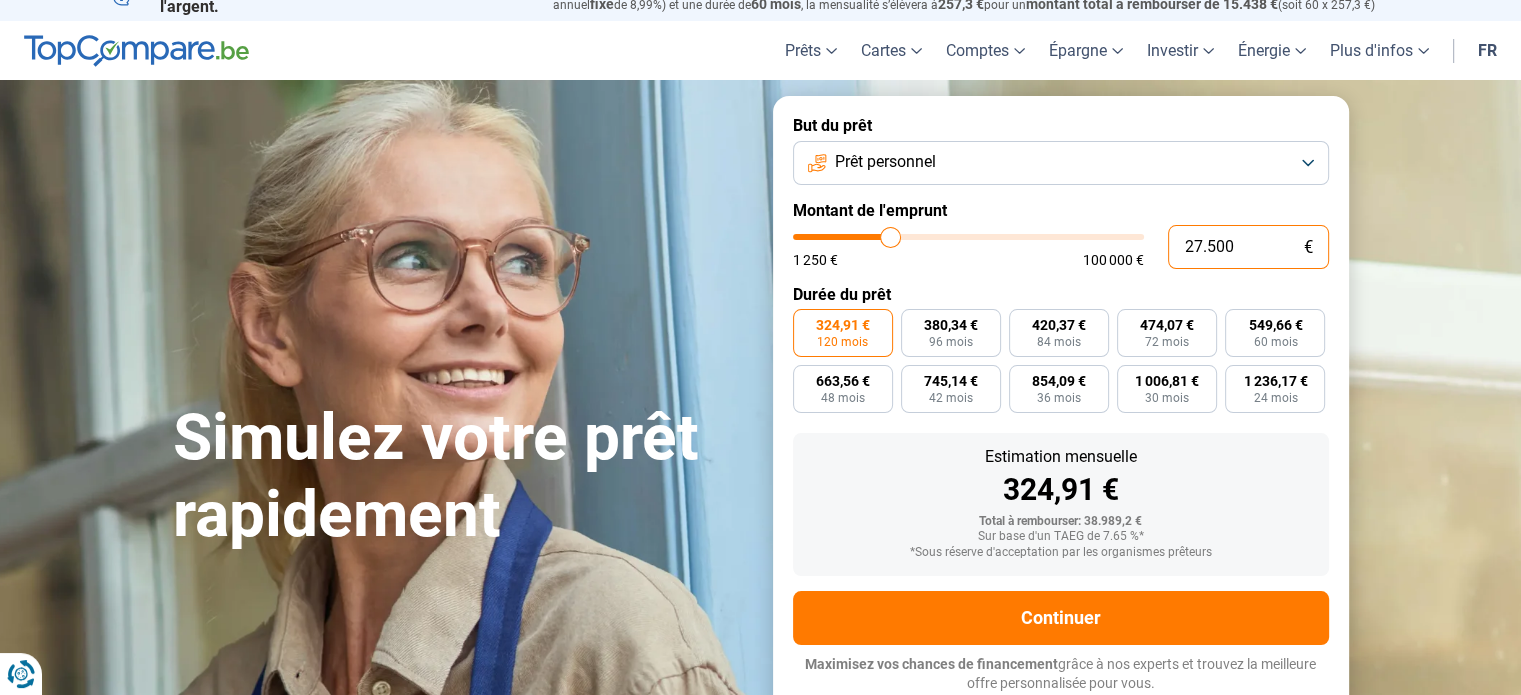 click on "27.500" at bounding box center [1248, 247] 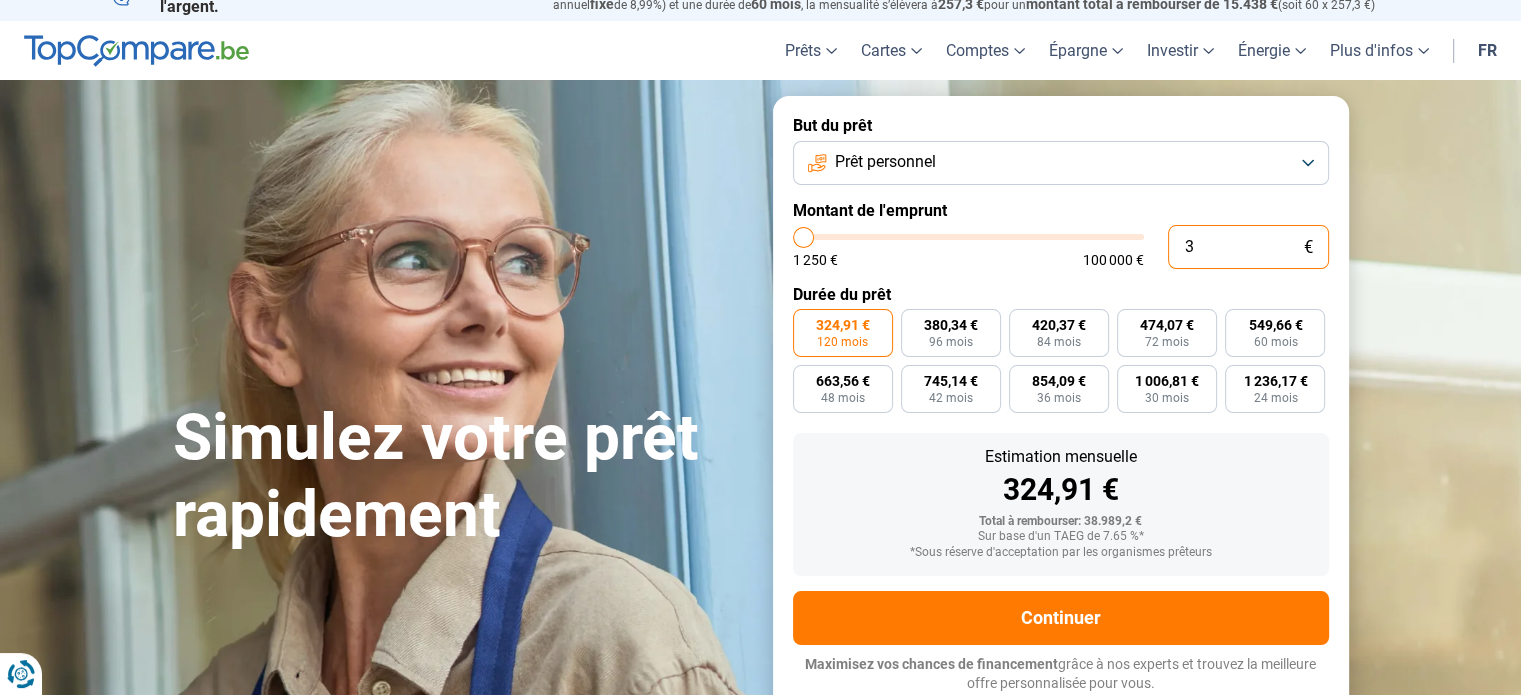 type on "30" 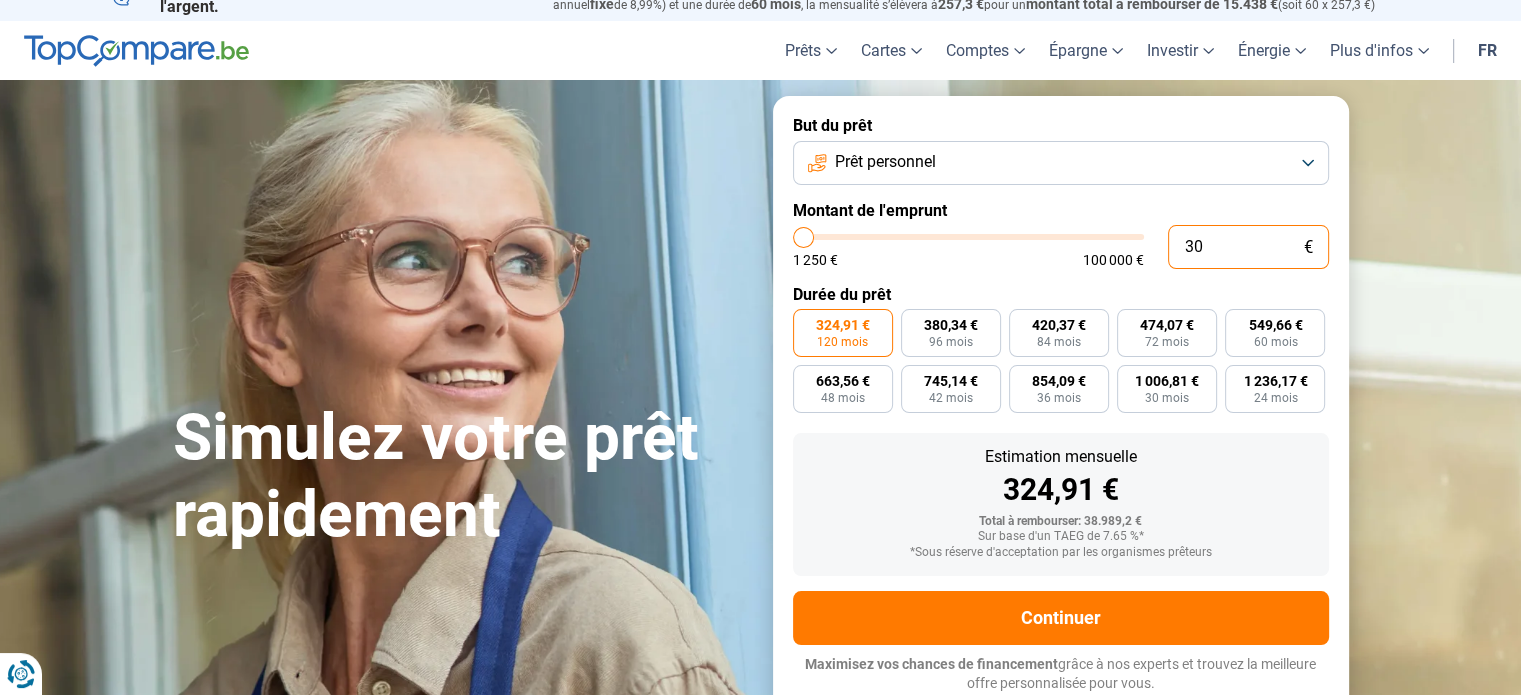 type on "300" 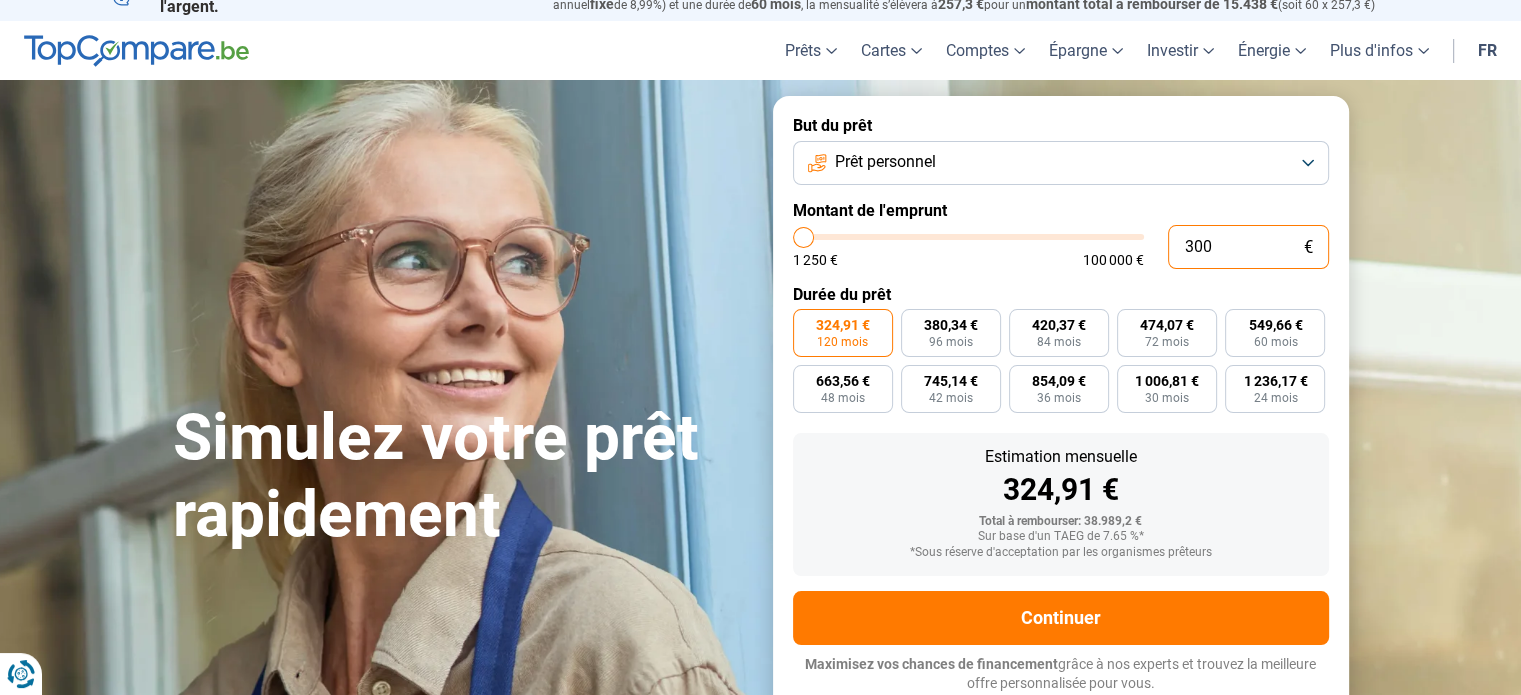type on "3.000" 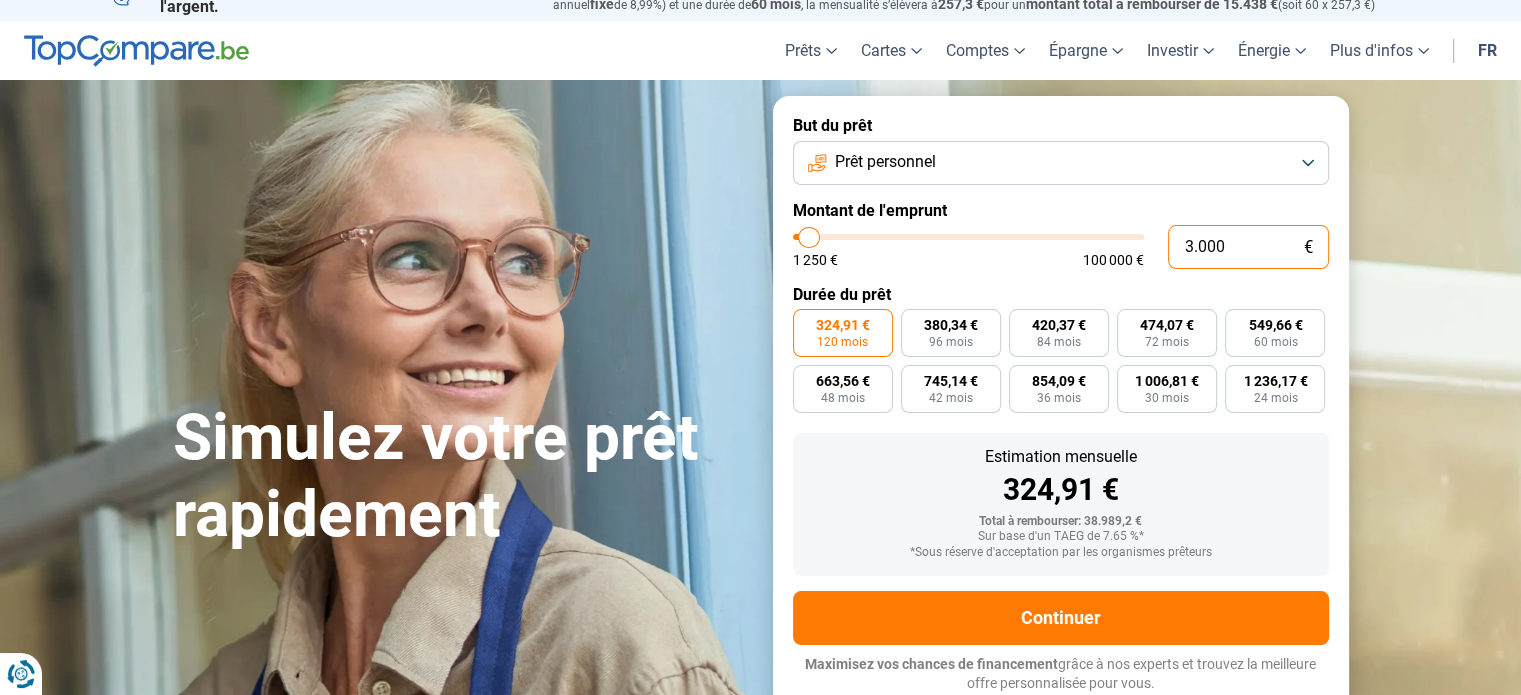 type on "30.000" 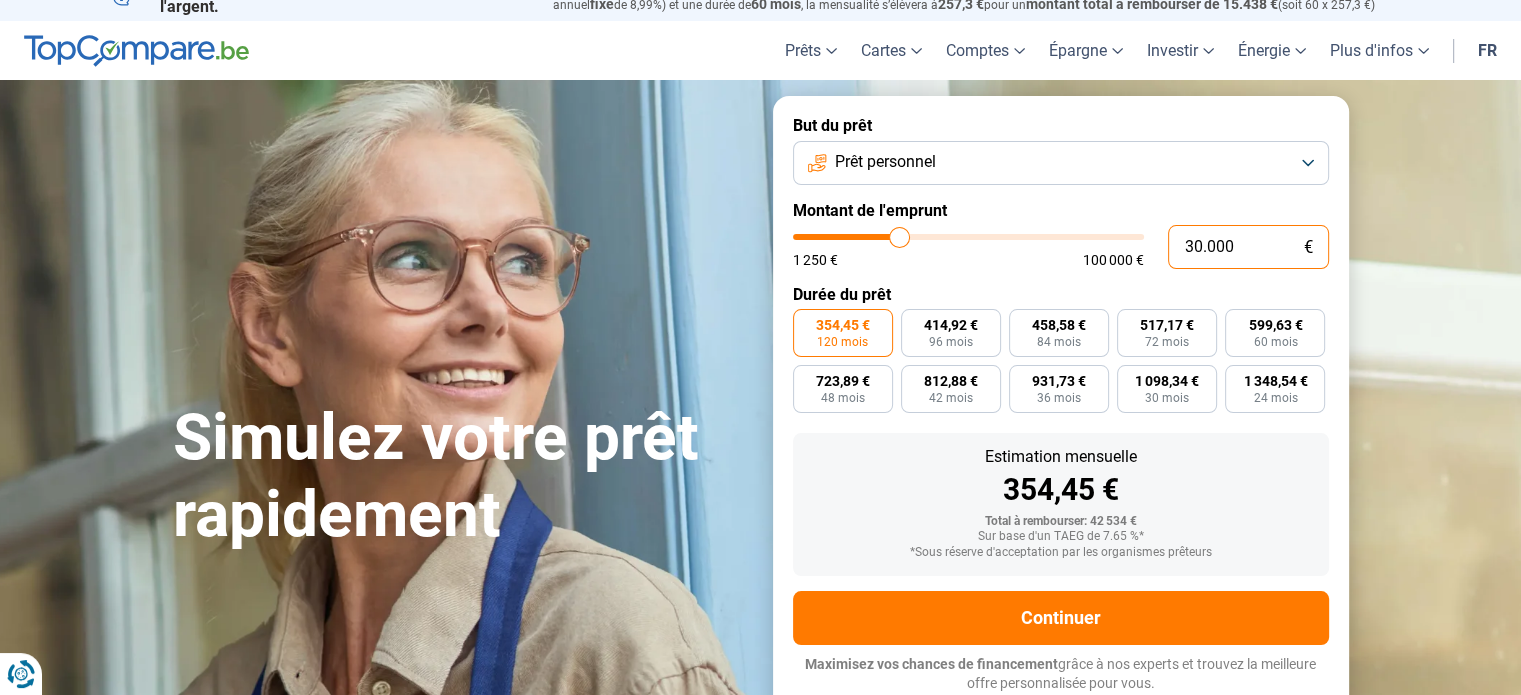 type on "30.000" 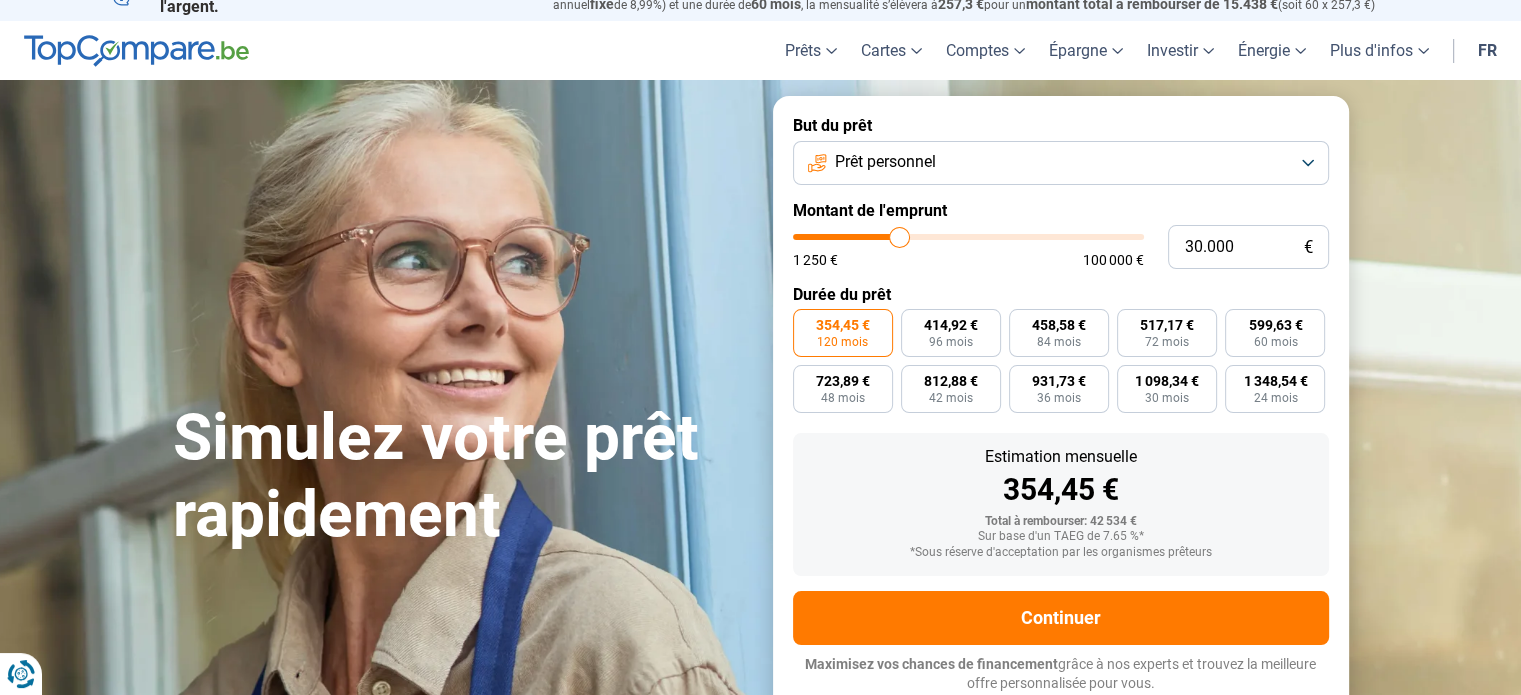 click on "But du prêt Prêt personnel Montant de l'emprunt 30.000 € 1.250 € 100.000 € Durée du prêt 354,45 € 120 mois 414,92 € 96 mois 458,58 € 84 mois 517,17 € 72 mois 599,63 € 60 mois 723,89 € 48 mois 812,88 € 42 mois 931,73 € 36 mois 1.098,34 € 30 mois 1.348,54 € 24 mois Estimation mensuelle 354,45 € Total à rembourser: 42.534 € Sur base d'un TAEG de 7.65 %* *Sous réserve d'acceptation par les organismes prêteurs Continuer Maximisez vos chances de financement grâce à nos experts et trouvez la meilleure offre personnalisée pour vous. 100.000+ simulations mensuelles réussies Maximisez vos chances de financement grâce à nos experts Trouvez la meilleure offre personnalisée" at bounding box center (1061, 404) 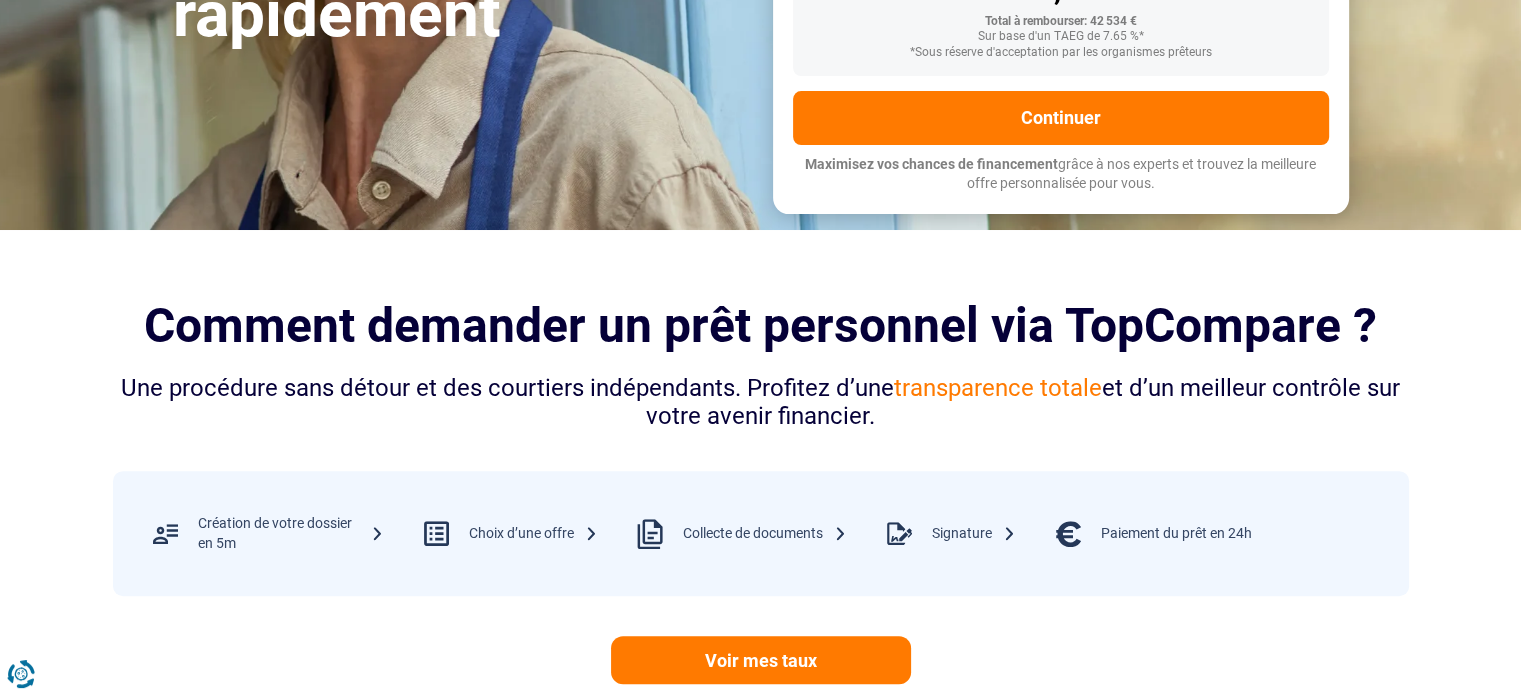 scroll, scrollTop: 0, scrollLeft: 0, axis: both 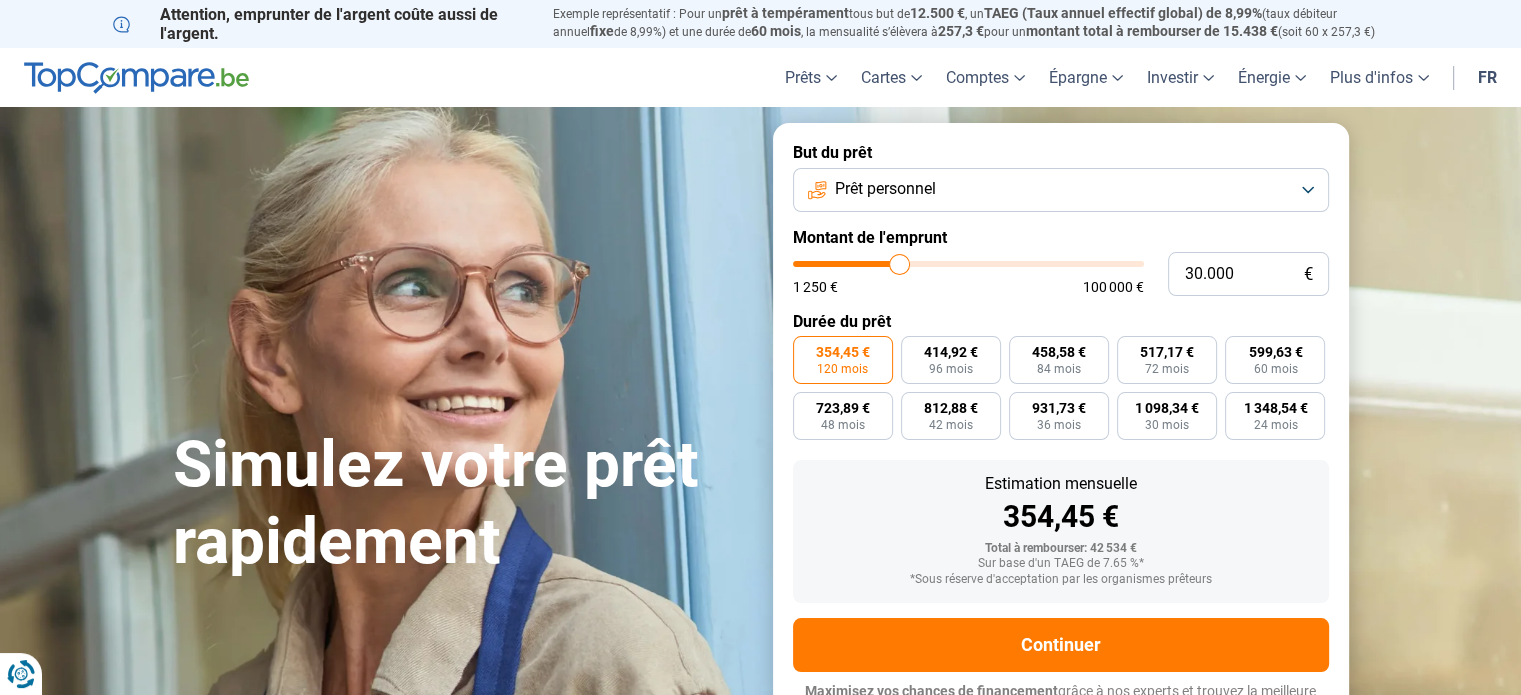 click on "Prêt personnel" at bounding box center (1061, 190) 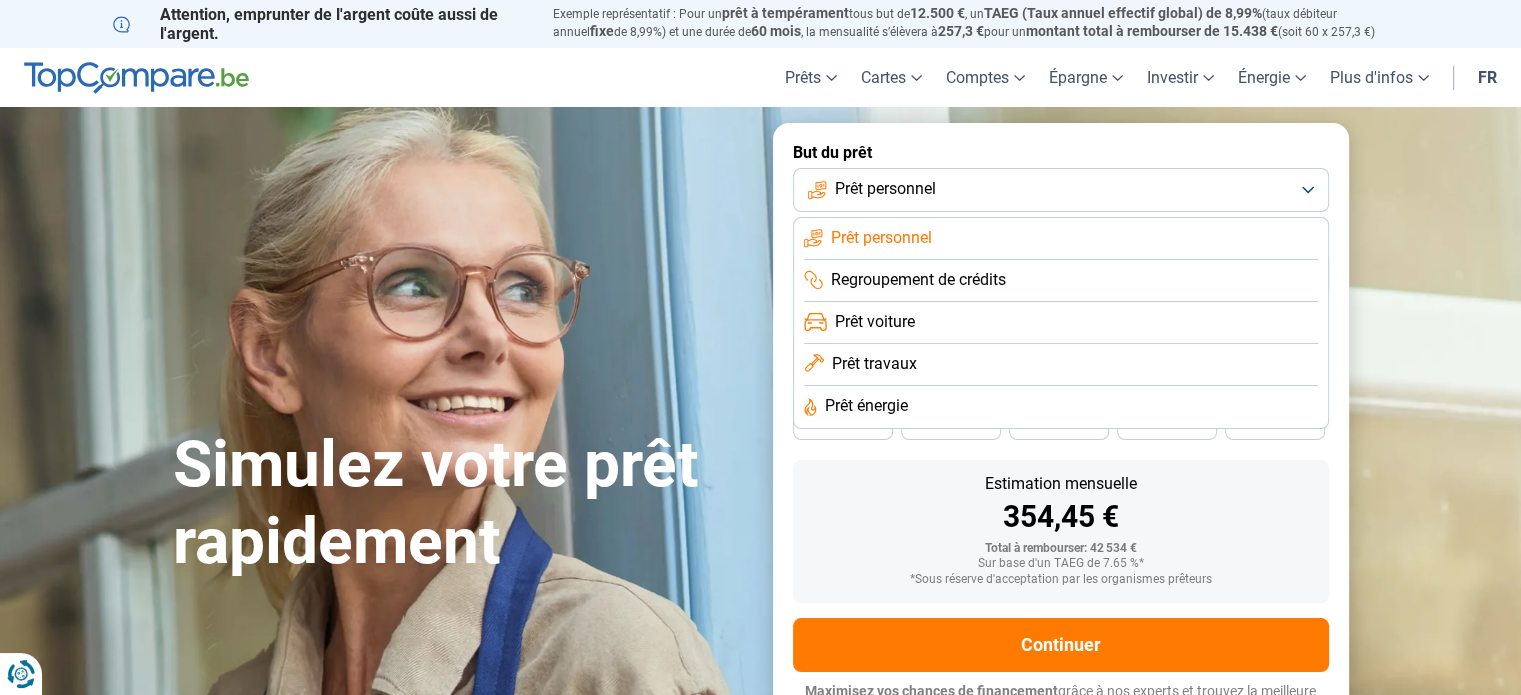 click on "Prêt travaux" at bounding box center (874, 364) 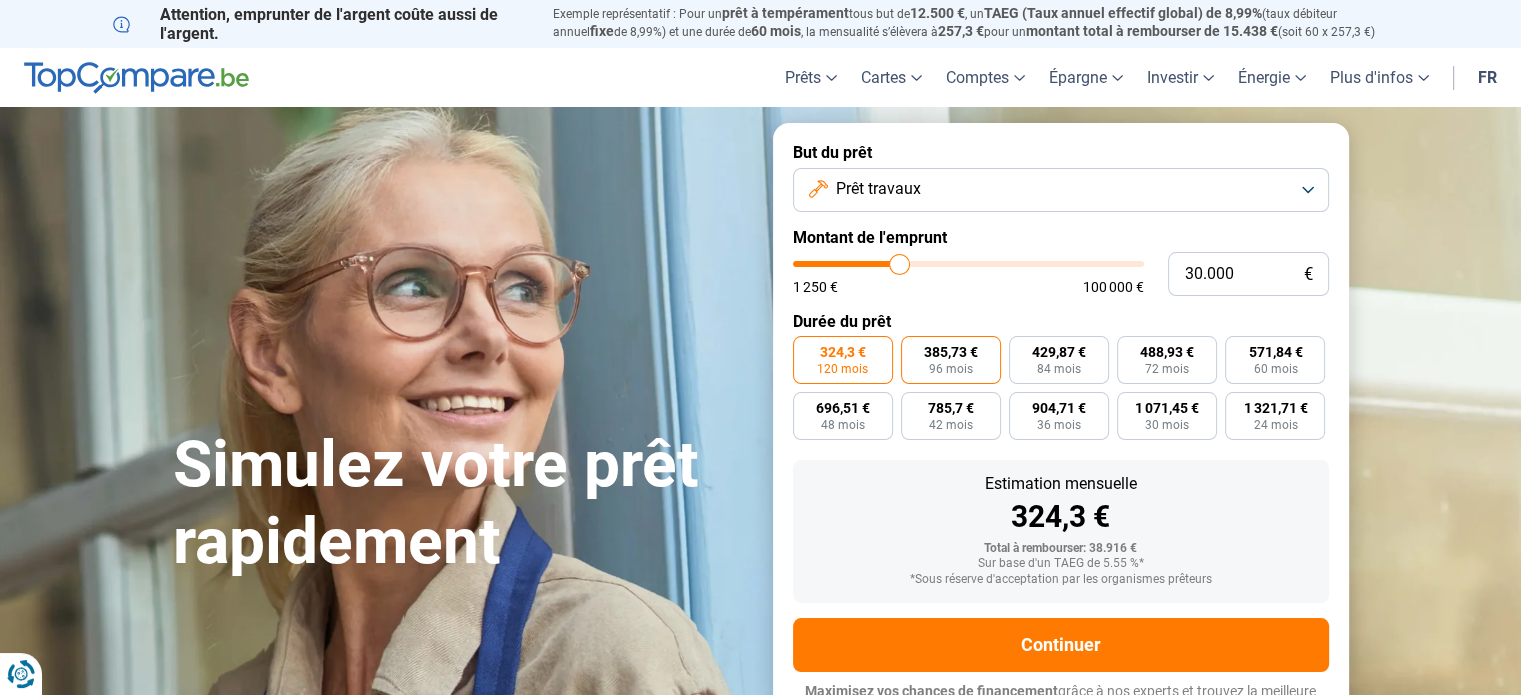 scroll, scrollTop: 27, scrollLeft: 0, axis: vertical 